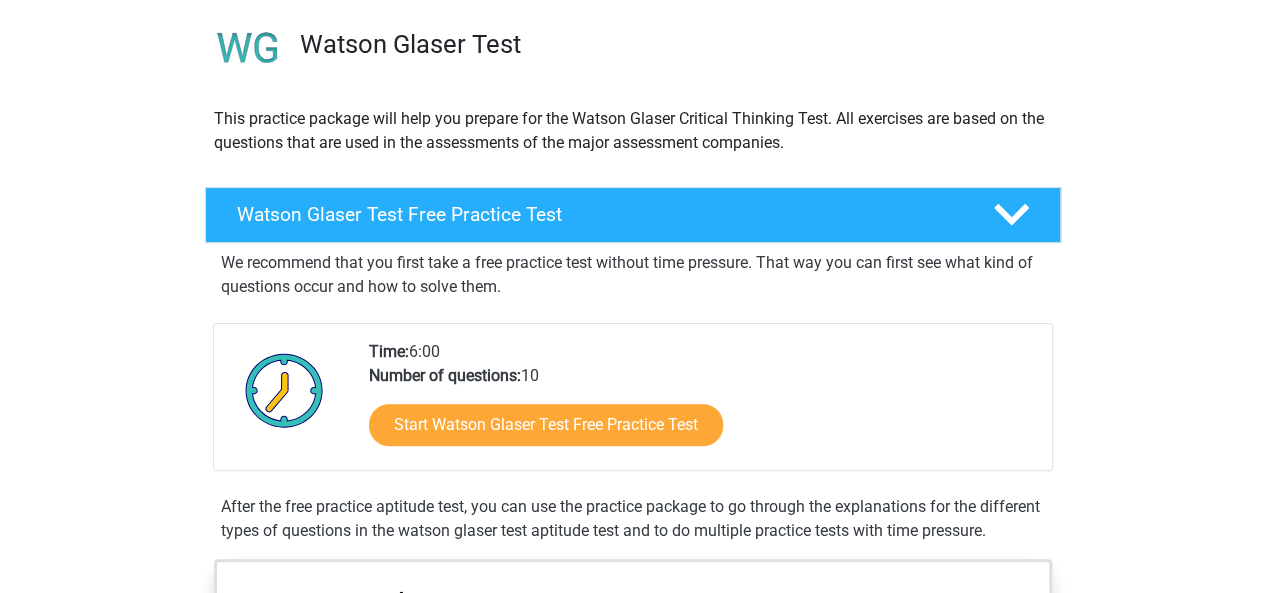 scroll, scrollTop: 148, scrollLeft: 0, axis: vertical 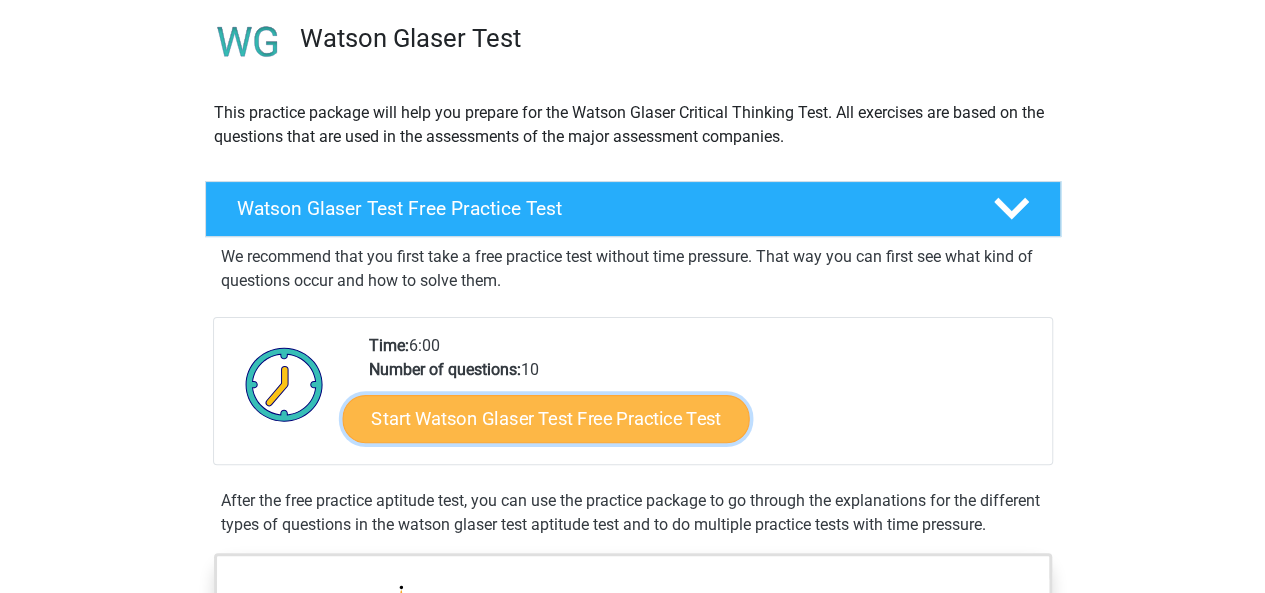 click on "Start Watson Glaser Test
Free Practice Test" at bounding box center [545, 419] 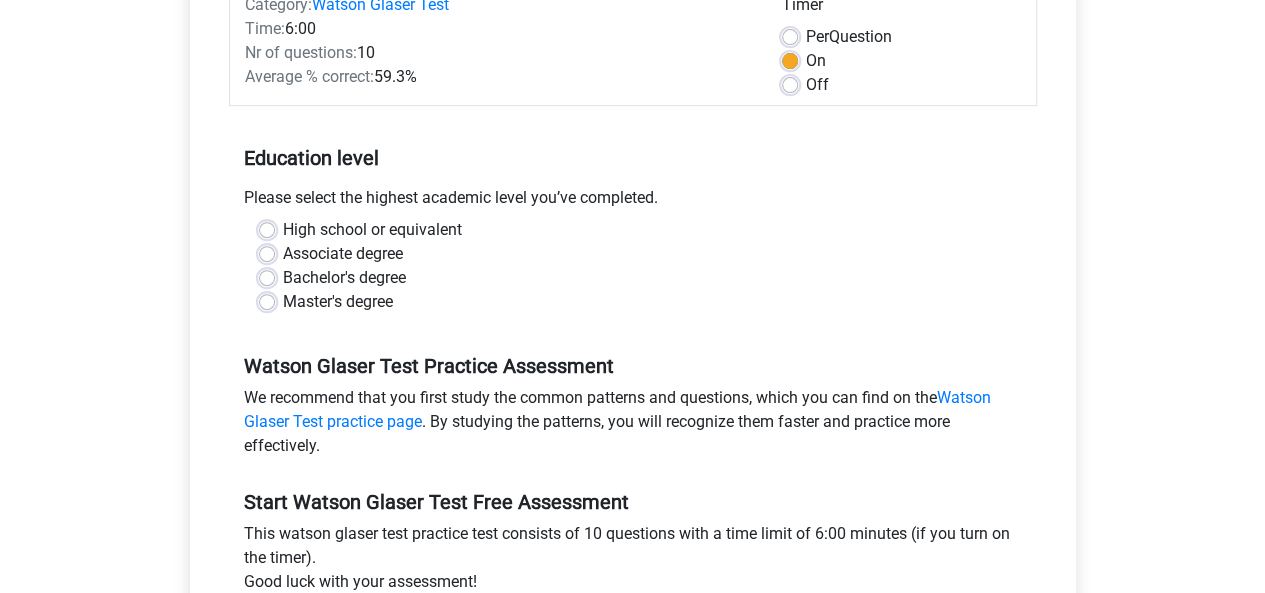 scroll, scrollTop: 288, scrollLeft: 0, axis: vertical 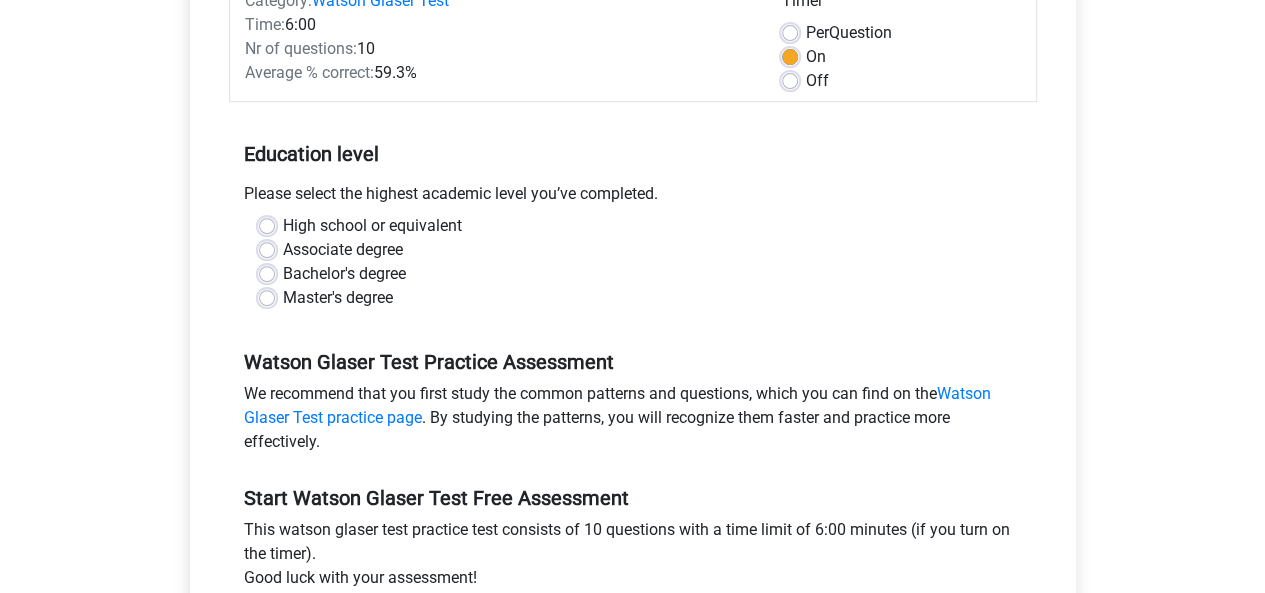 click on "Master's degree" at bounding box center (338, 298) 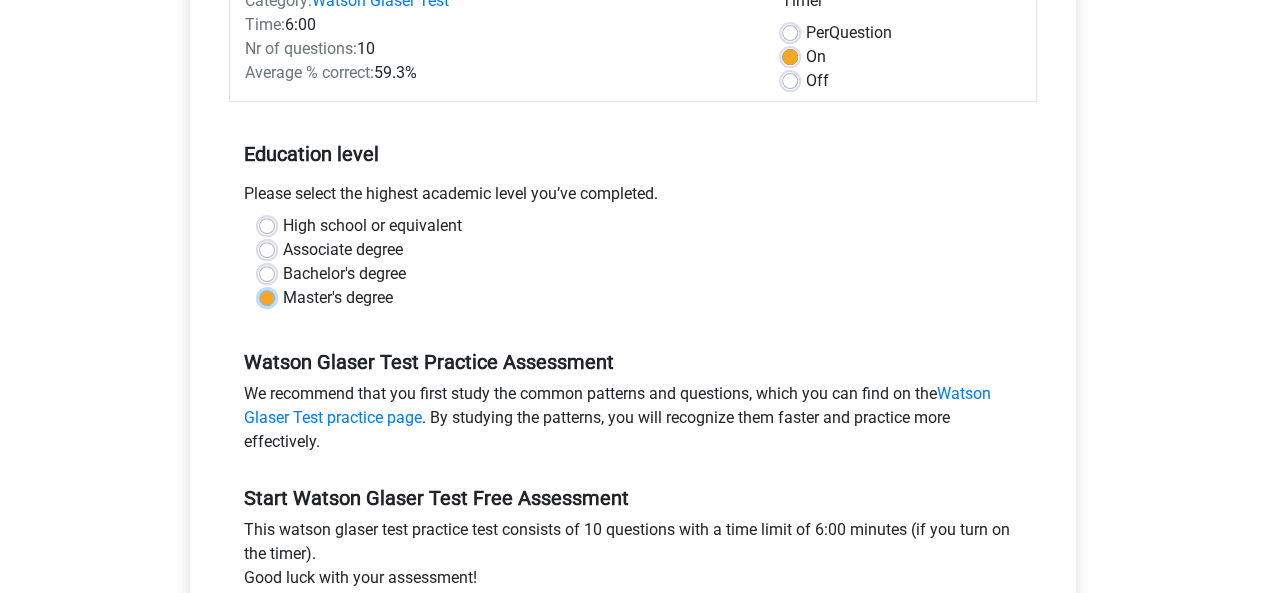 click on "Master's degree" at bounding box center (267, 296) 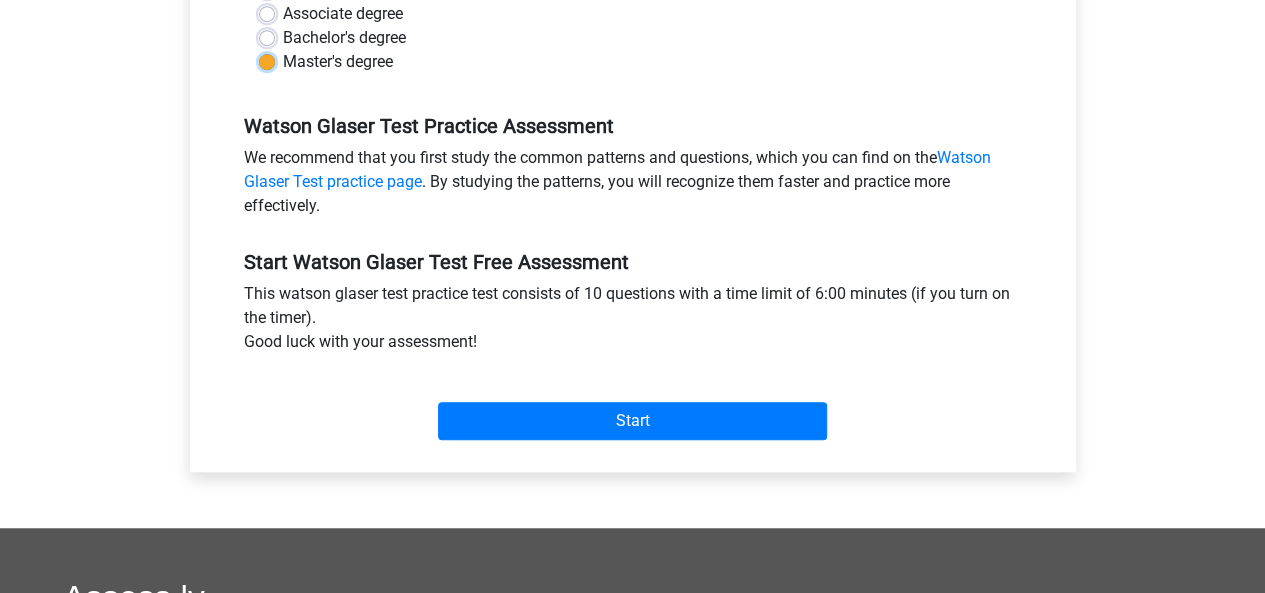 scroll, scrollTop: 606, scrollLeft: 0, axis: vertical 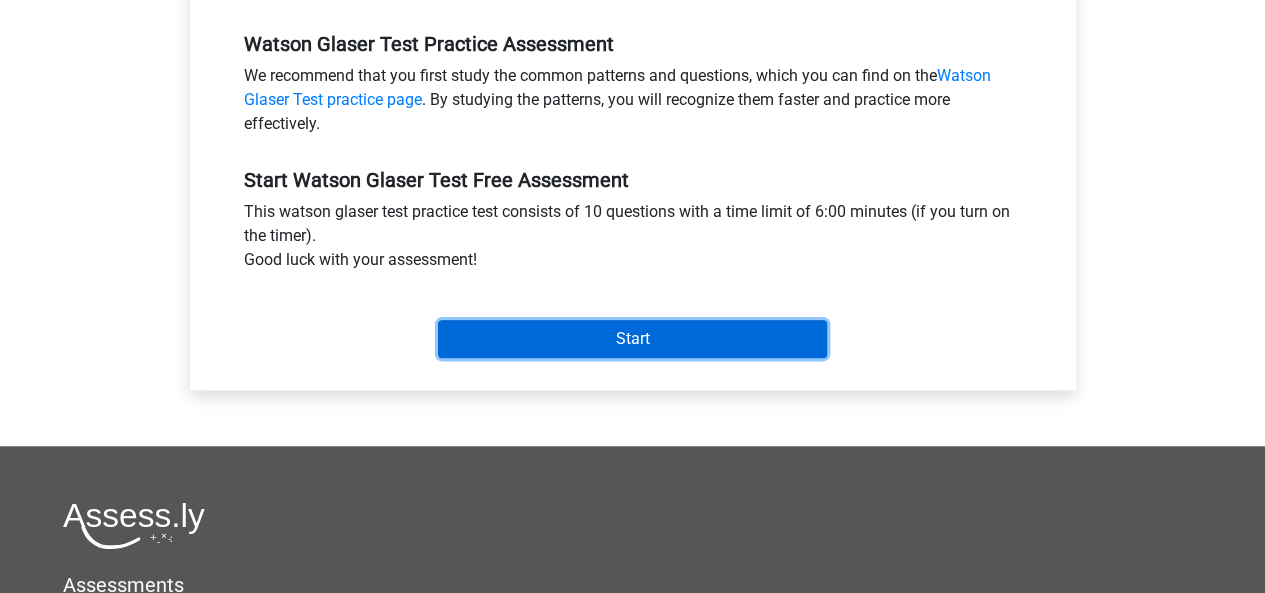 click on "Start" at bounding box center [632, 339] 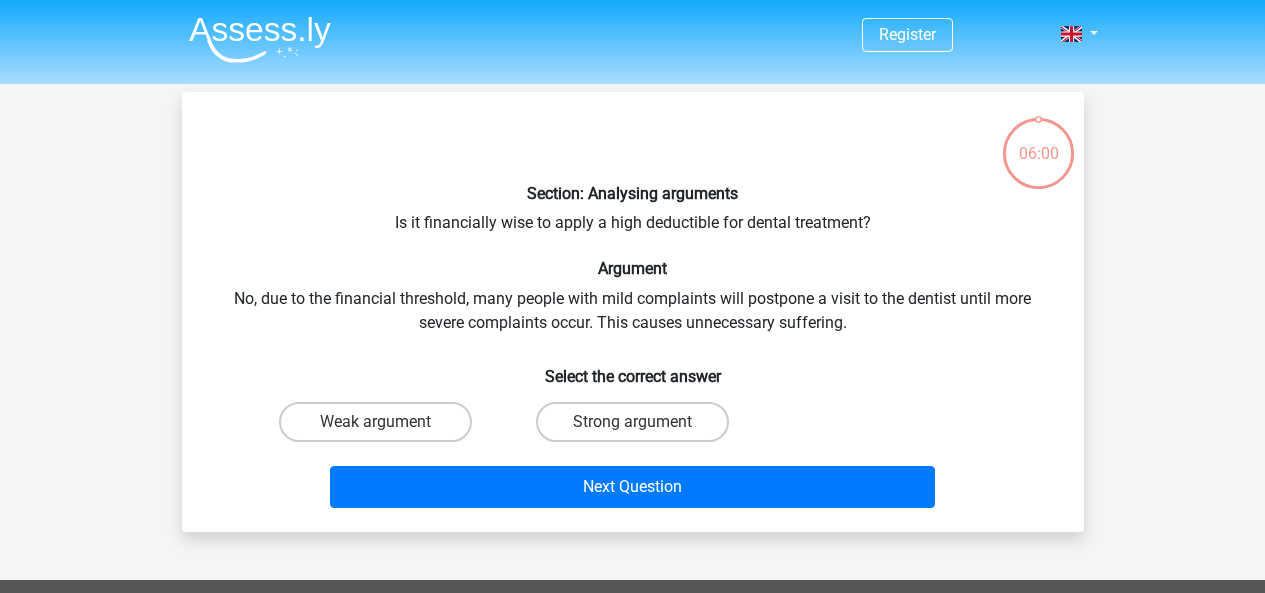 scroll, scrollTop: 0, scrollLeft: 0, axis: both 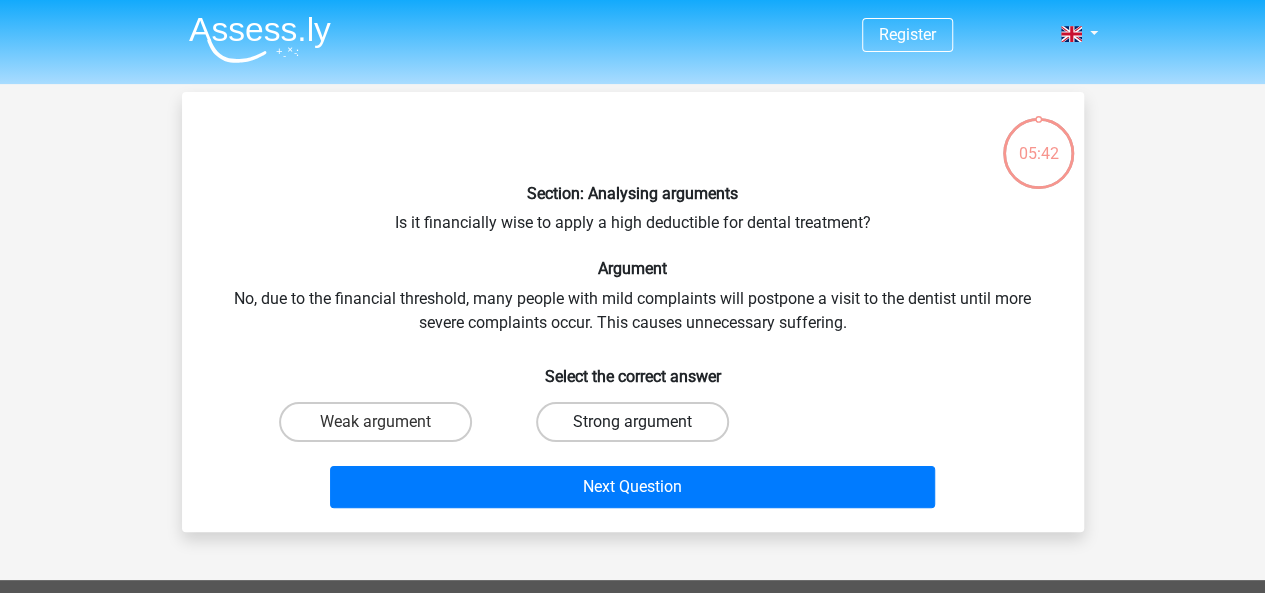 click on "Strong argument" at bounding box center [632, 422] 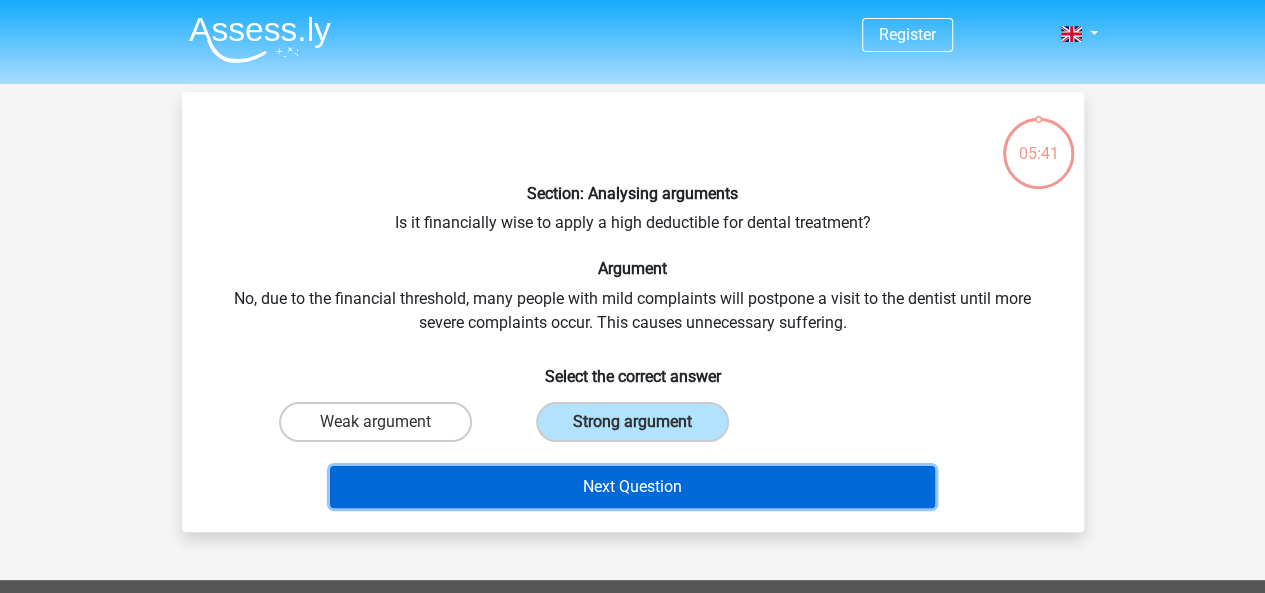 click on "Next Question" at bounding box center [632, 487] 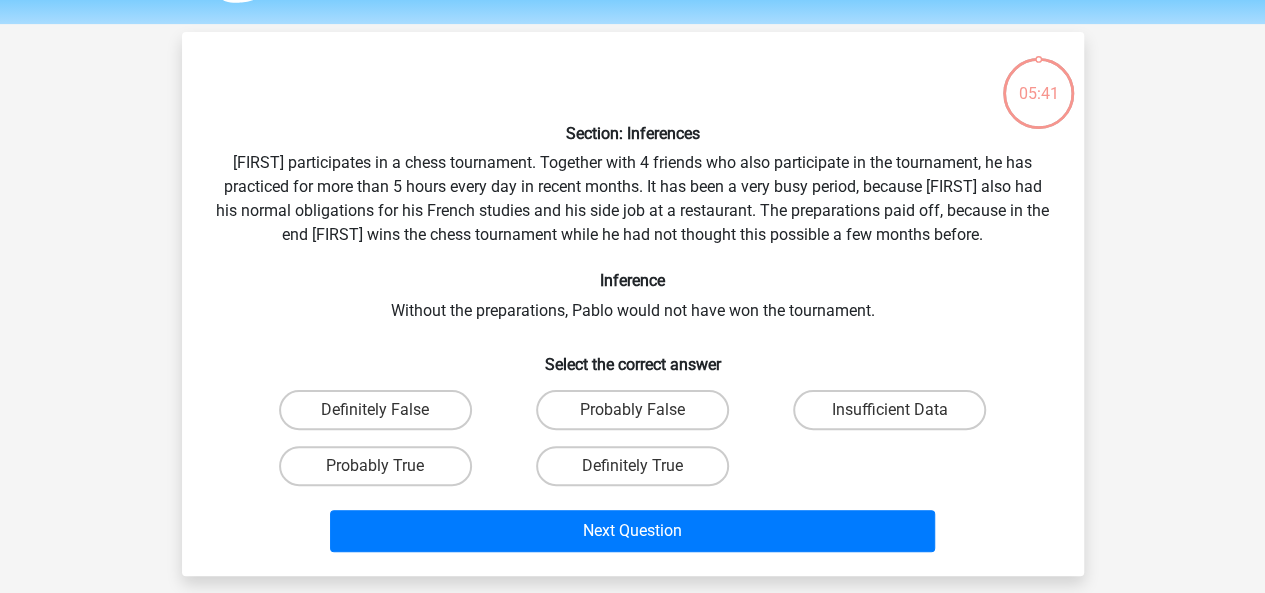 scroll, scrollTop: 92, scrollLeft: 0, axis: vertical 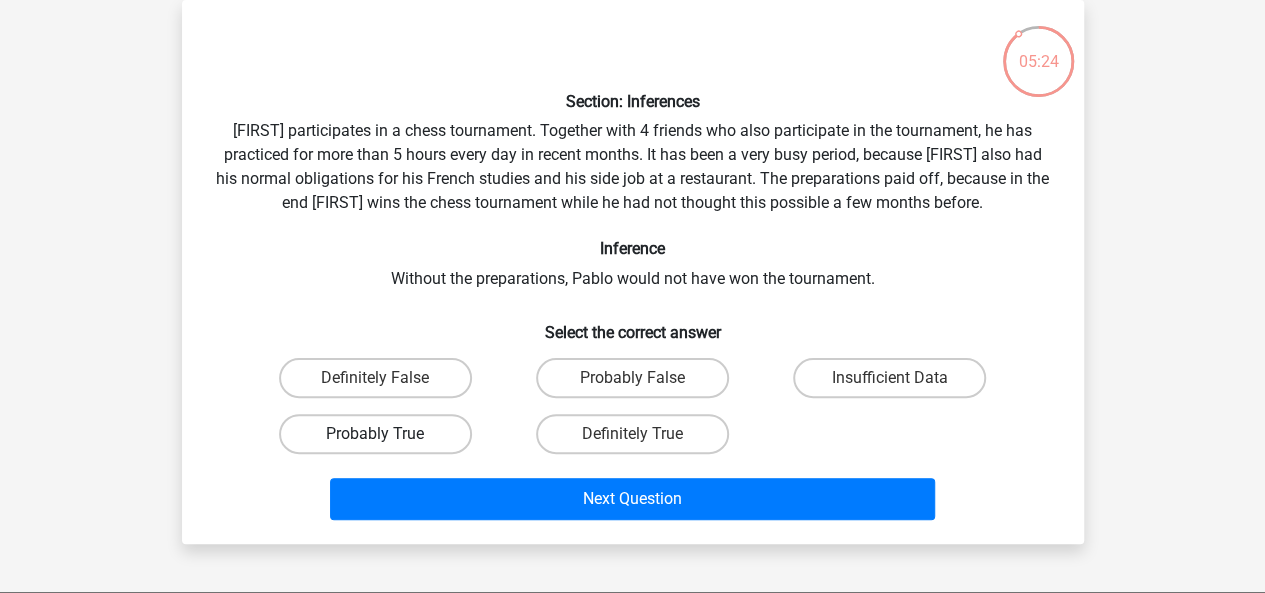 click on "Probably True" at bounding box center [375, 434] 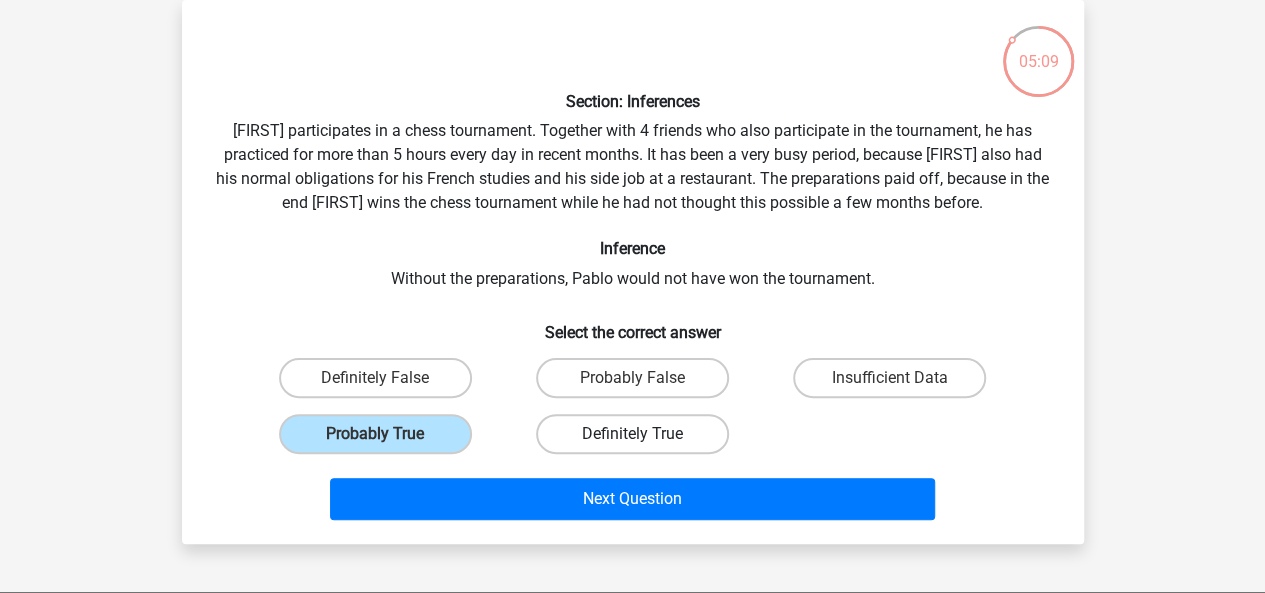 click on "Definitely True" at bounding box center [632, 434] 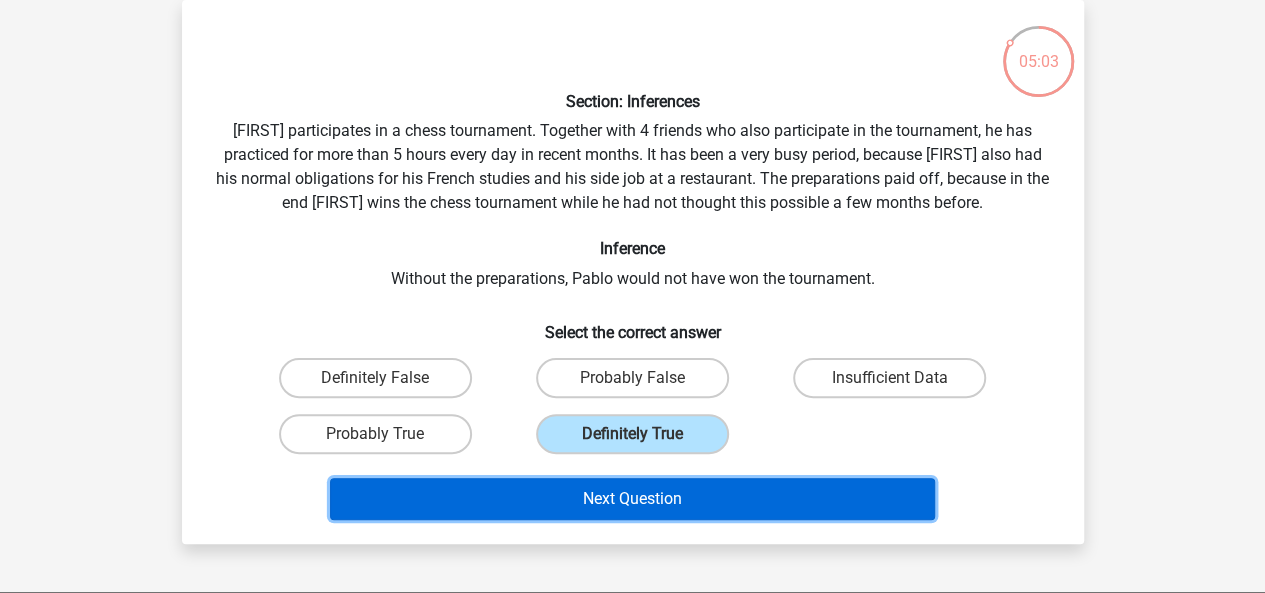 click on "Next Question" at bounding box center [632, 499] 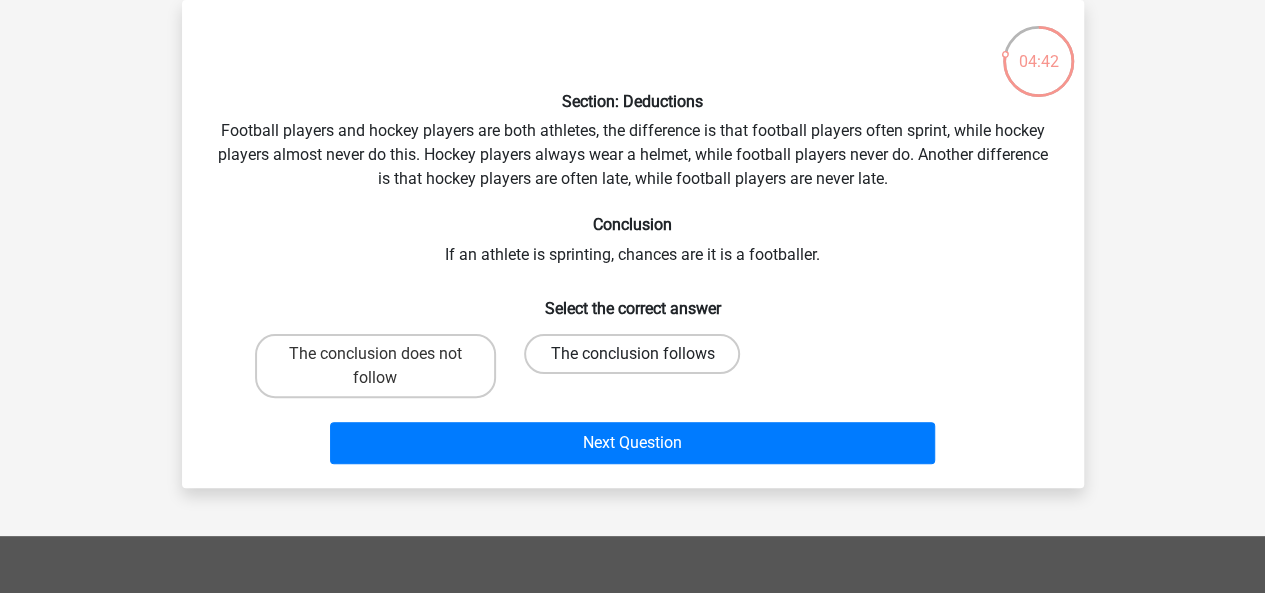 click on "The conclusion follows" at bounding box center (632, 354) 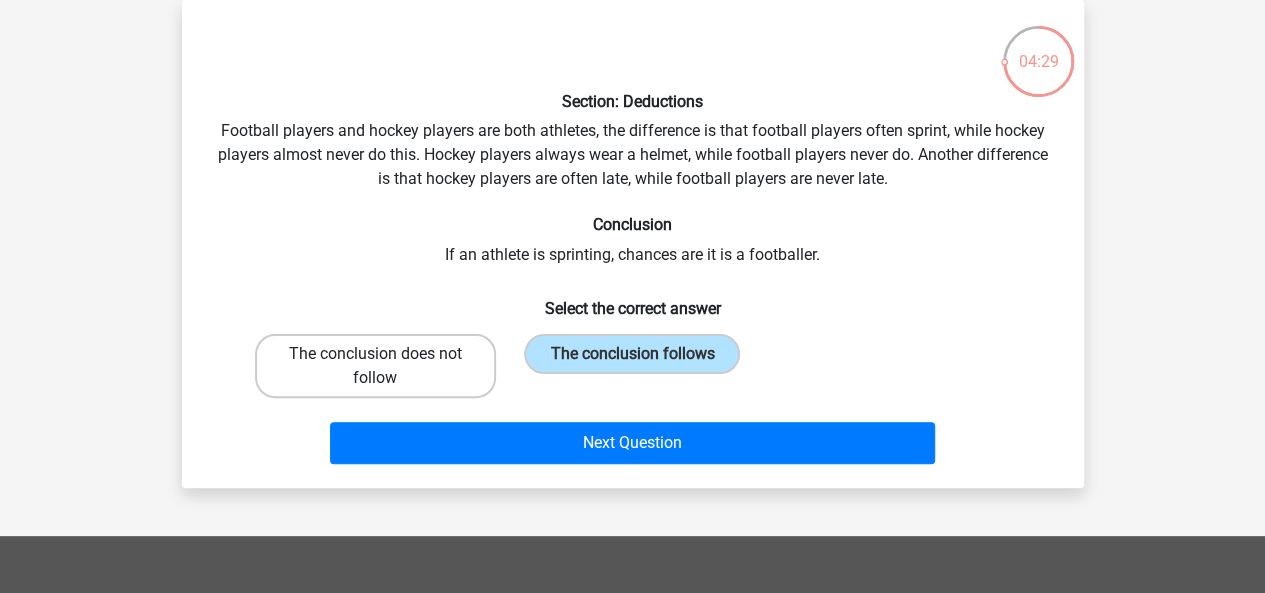 click on "The conclusion does not follow" at bounding box center [375, 366] 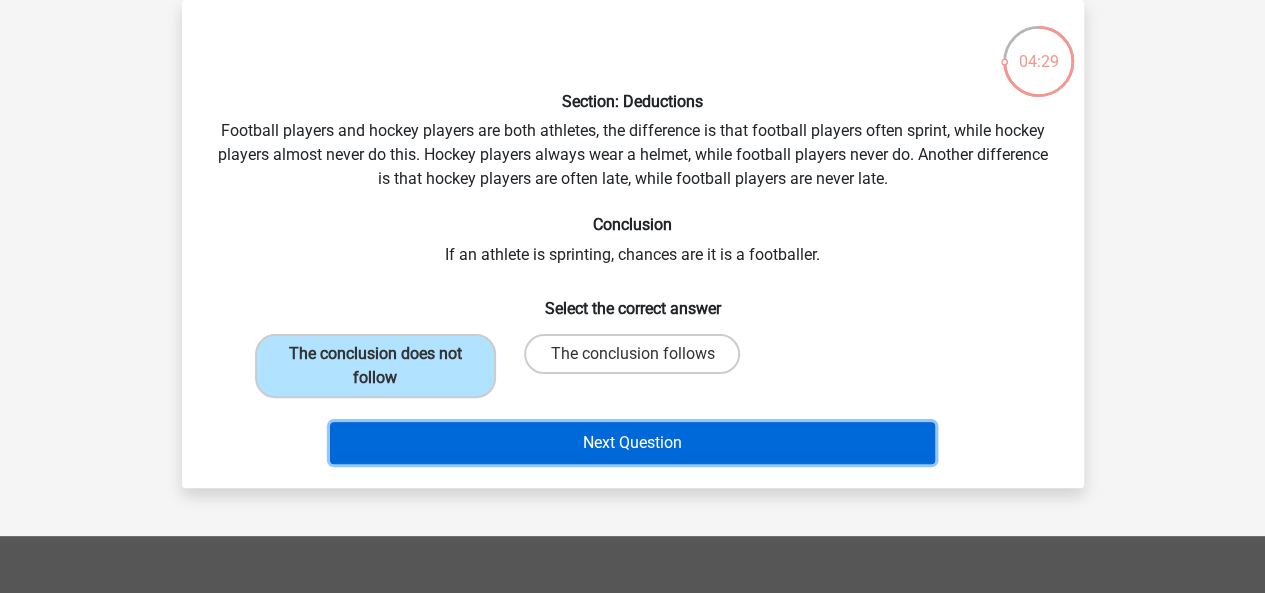click on "Next Question" at bounding box center [632, 443] 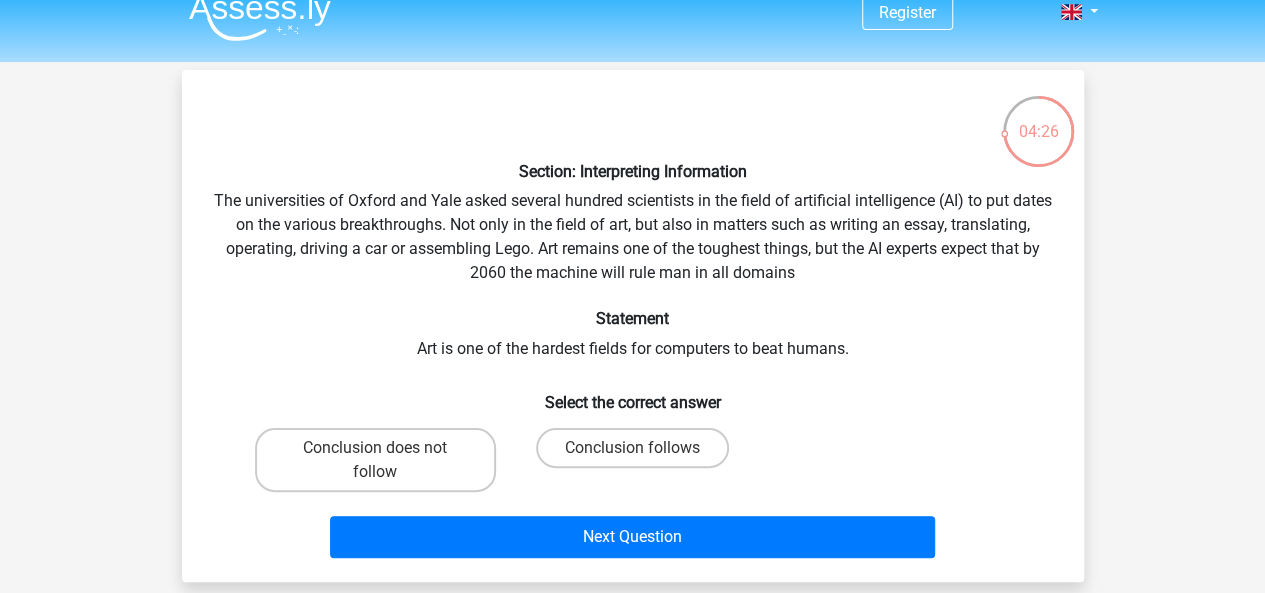 scroll, scrollTop: 54, scrollLeft: 0, axis: vertical 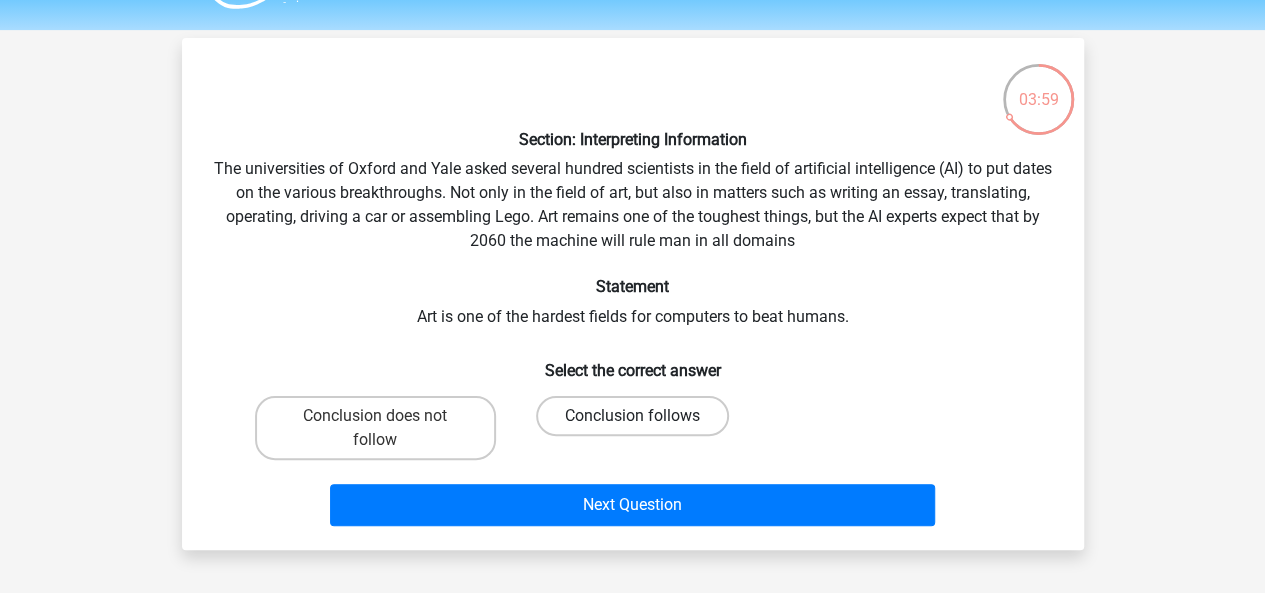 click on "Conclusion follows" at bounding box center (632, 416) 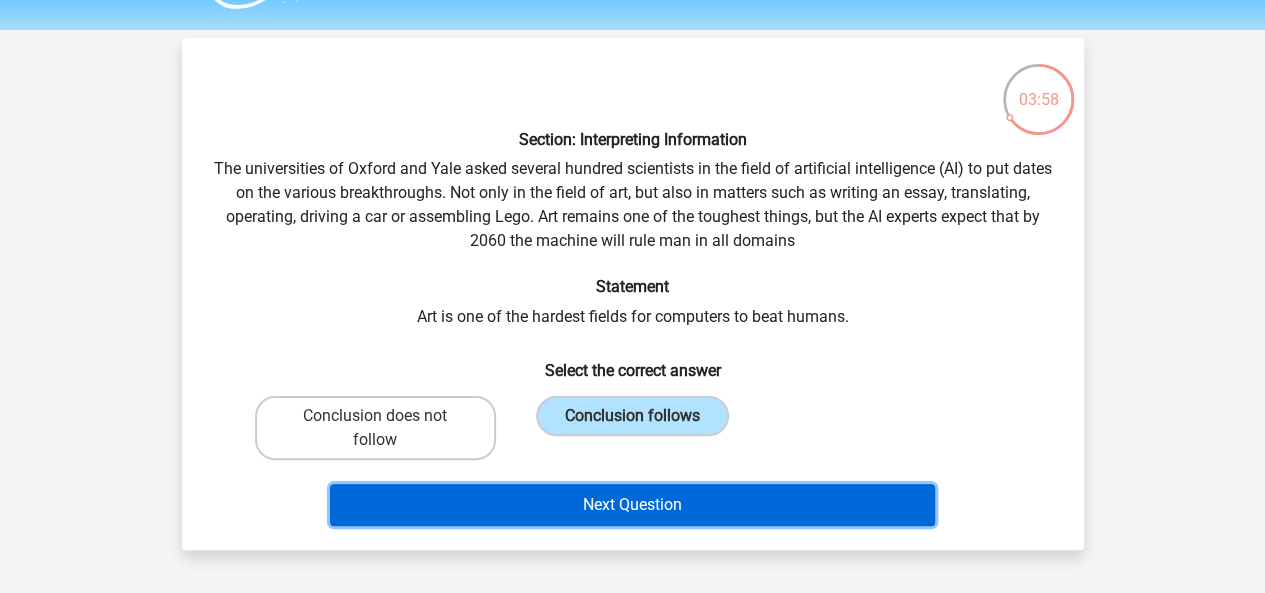 click on "Next Question" at bounding box center (632, 505) 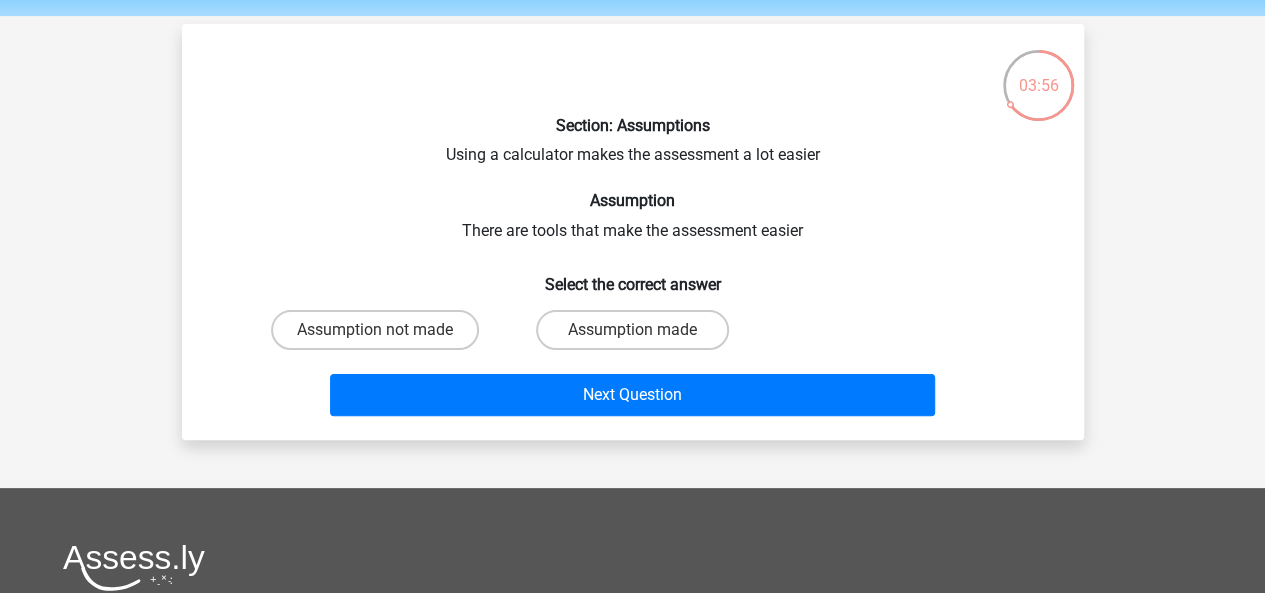 scroll, scrollTop: 61, scrollLeft: 0, axis: vertical 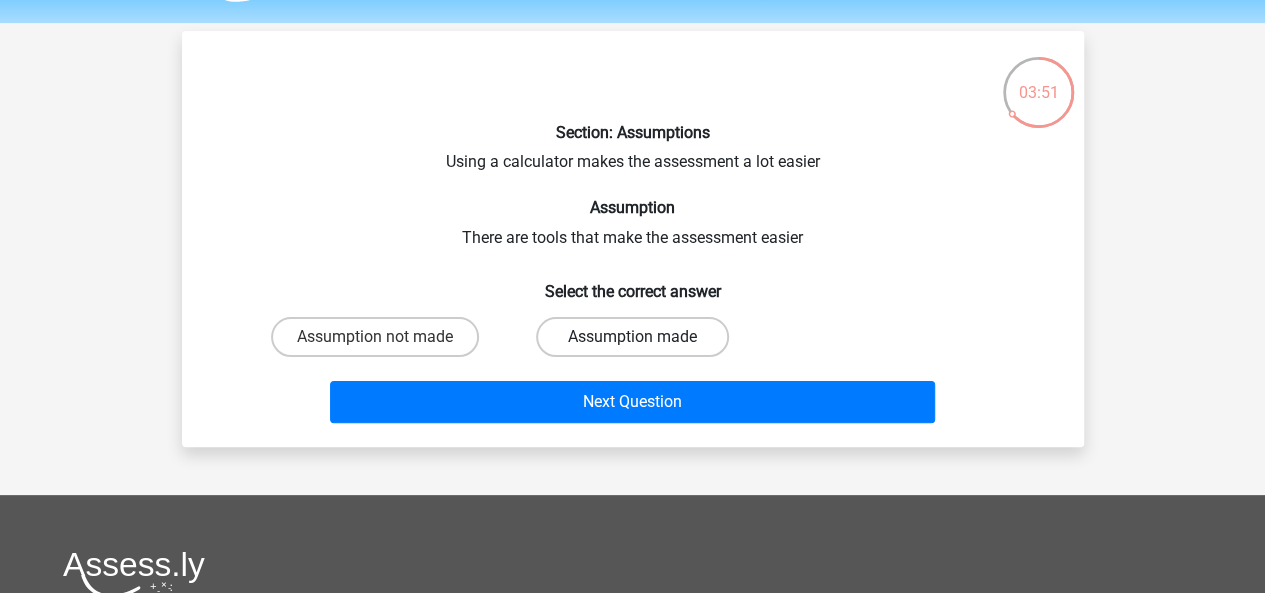 click on "Assumption made" at bounding box center [632, 337] 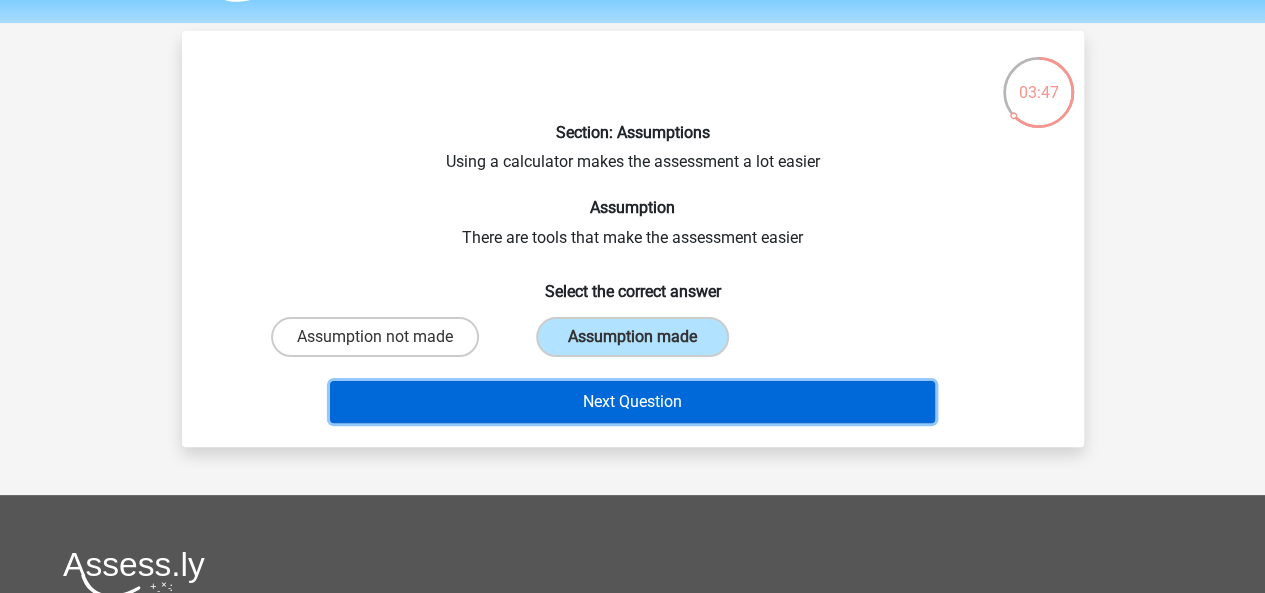 click on "Next Question" at bounding box center [632, 402] 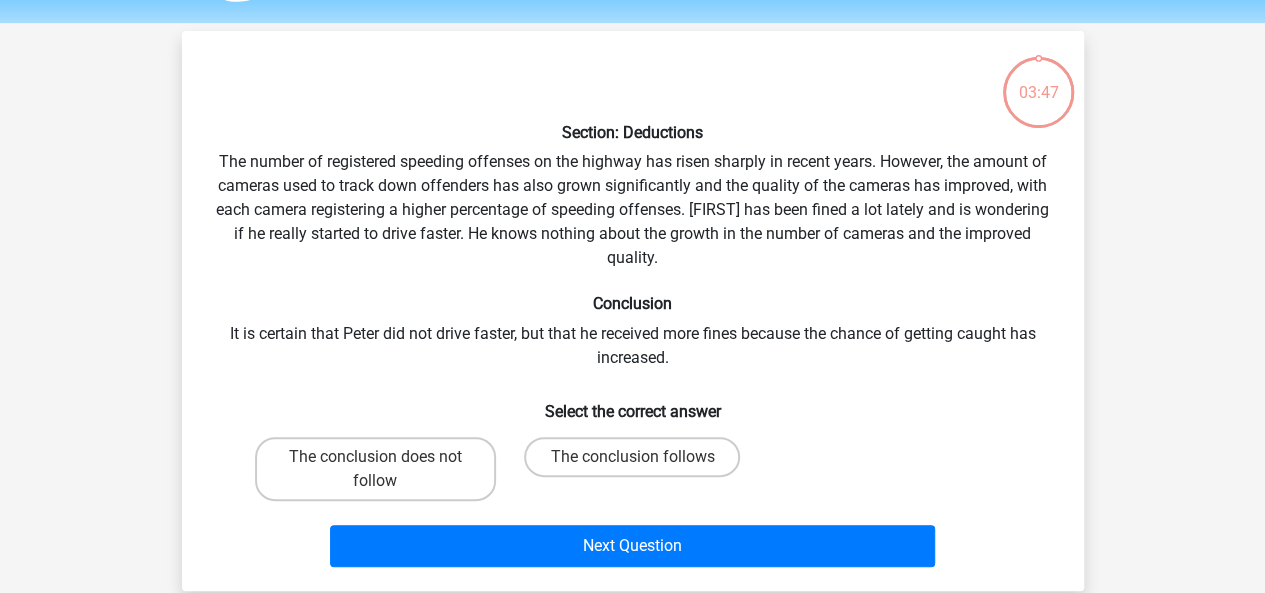 scroll, scrollTop: 92, scrollLeft: 0, axis: vertical 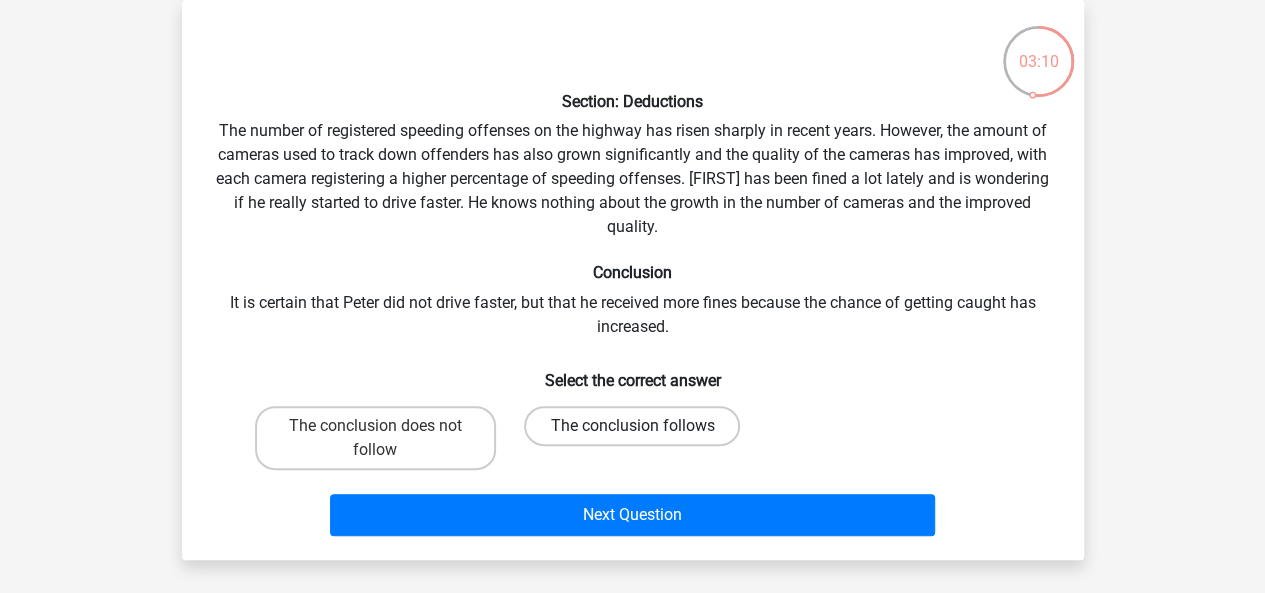 click on "The conclusion follows" at bounding box center [632, 426] 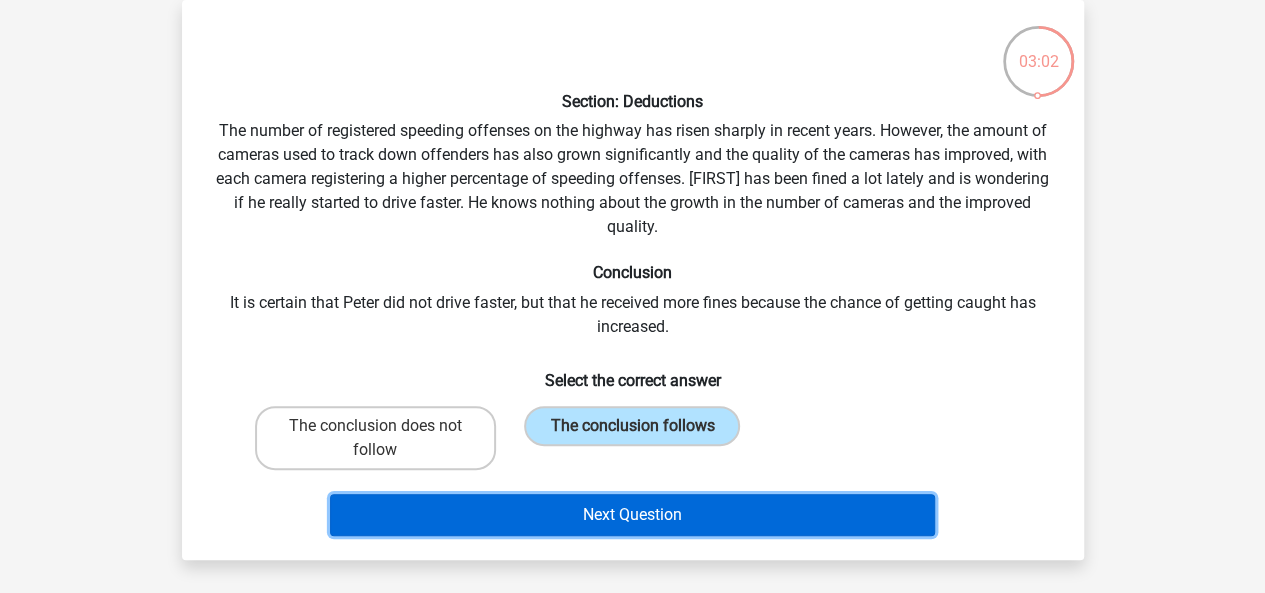 click on "Next Question" at bounding box center [632, 515] 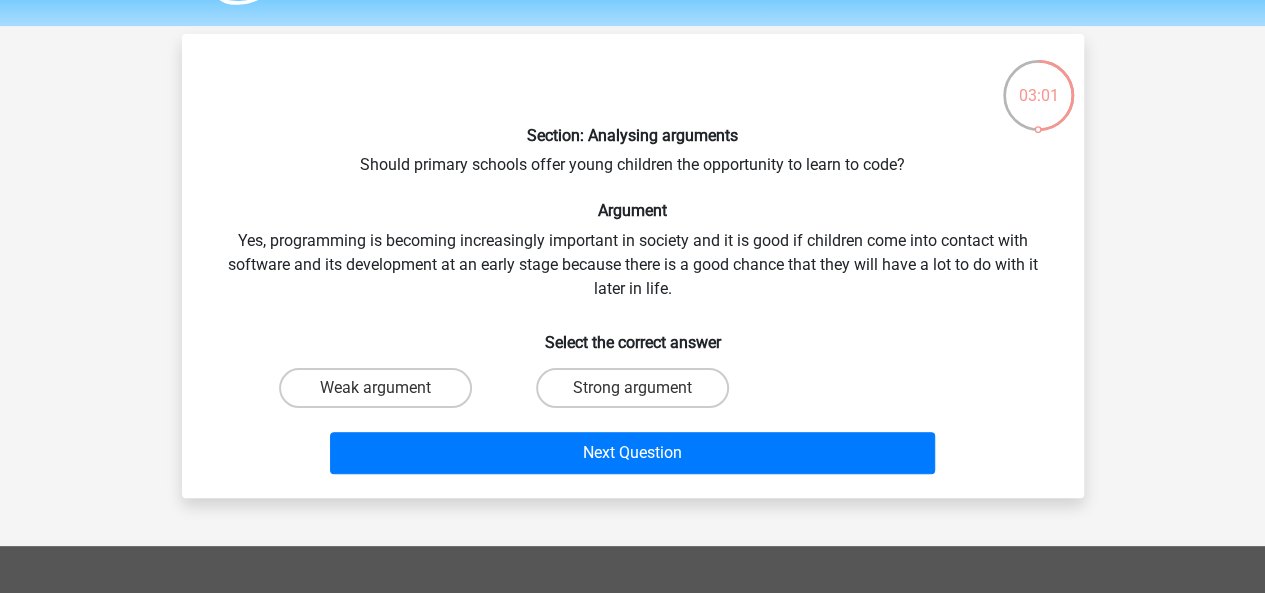 scroll, scrollTop: 53, scrollLeft: 0, axis: vertical 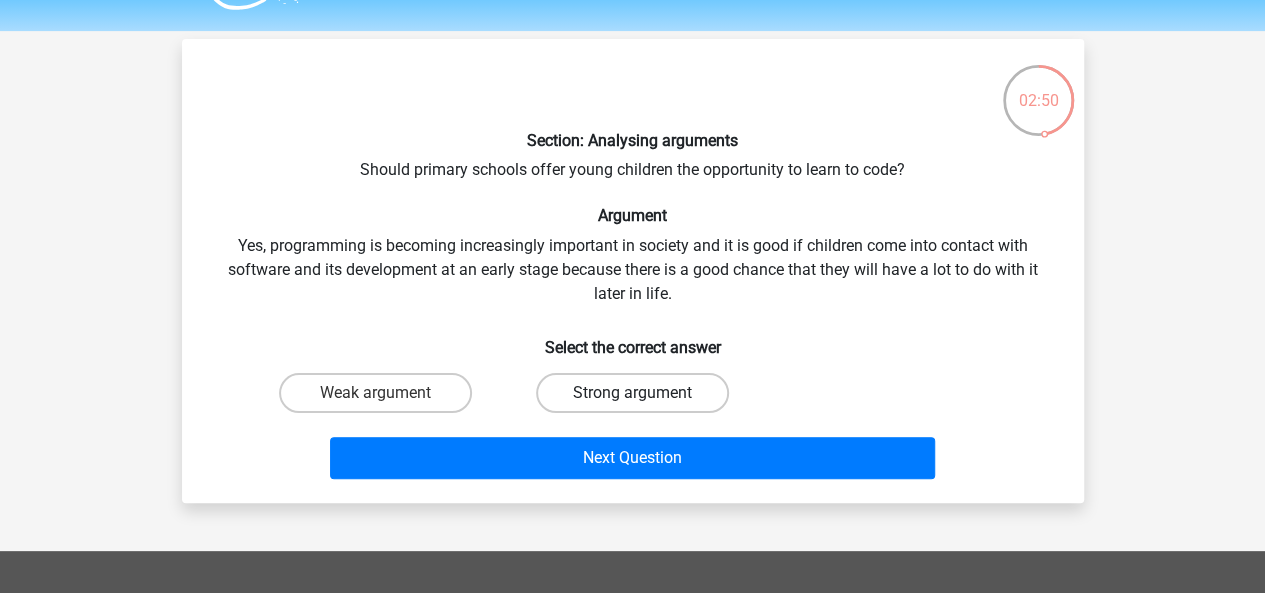 click on "Strong argument" at bounding box center (632, 393) 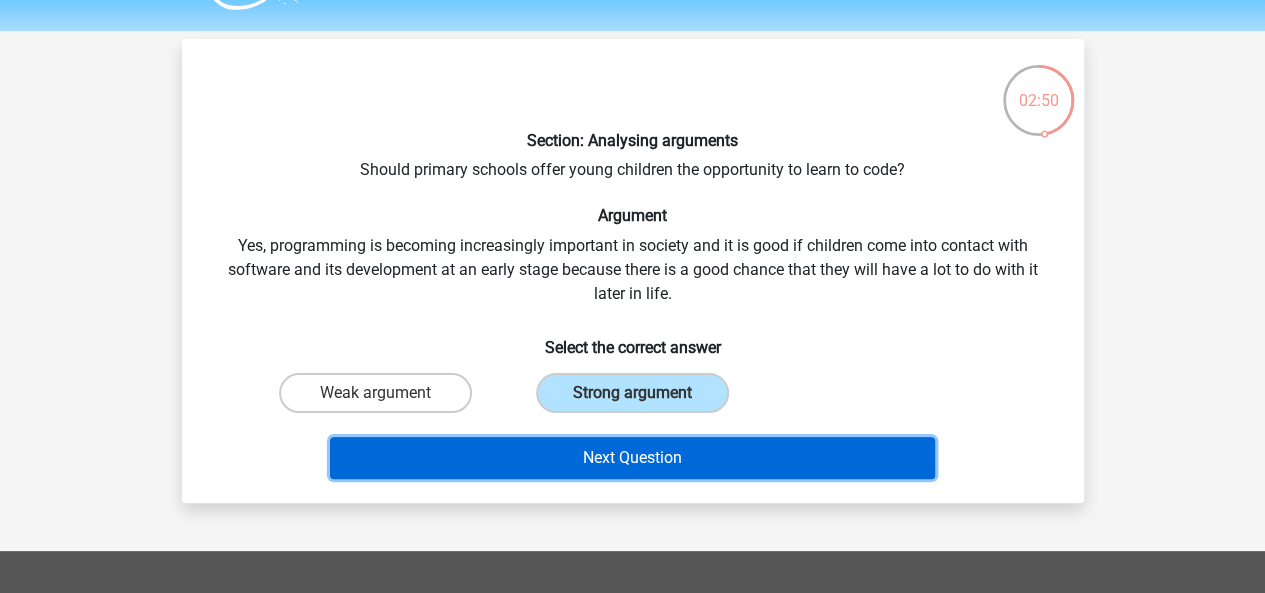 click on "Next Question" at bounding box center (632, 458) 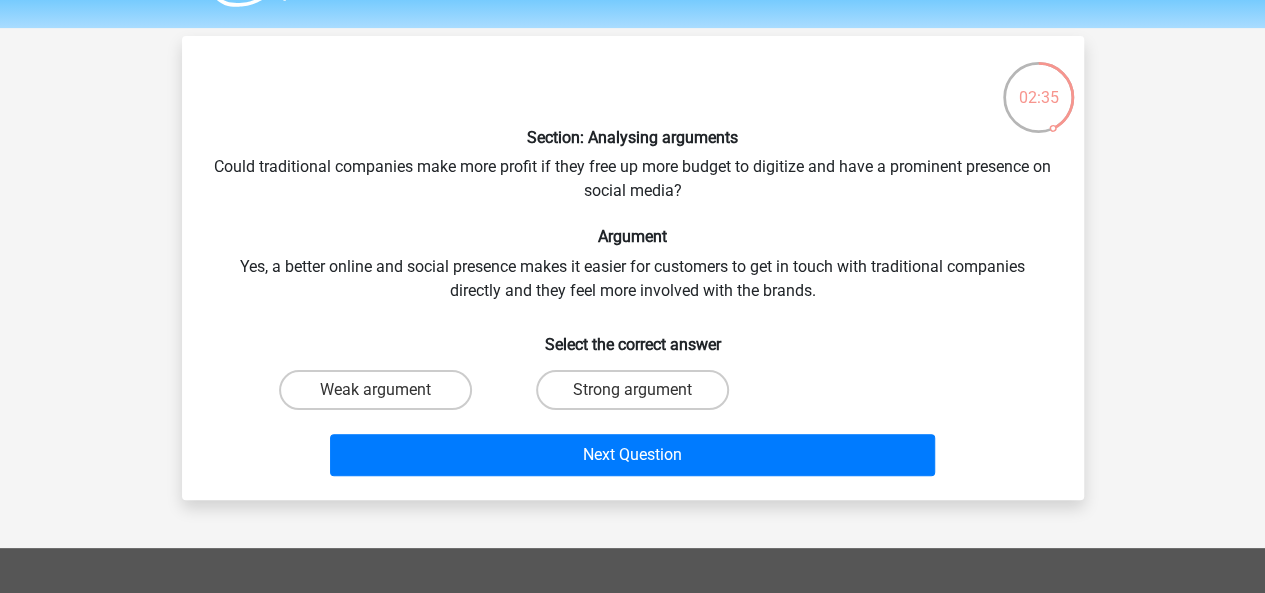 scroll, scrollTop: 45, scrollLeft: 0, axis: vertical 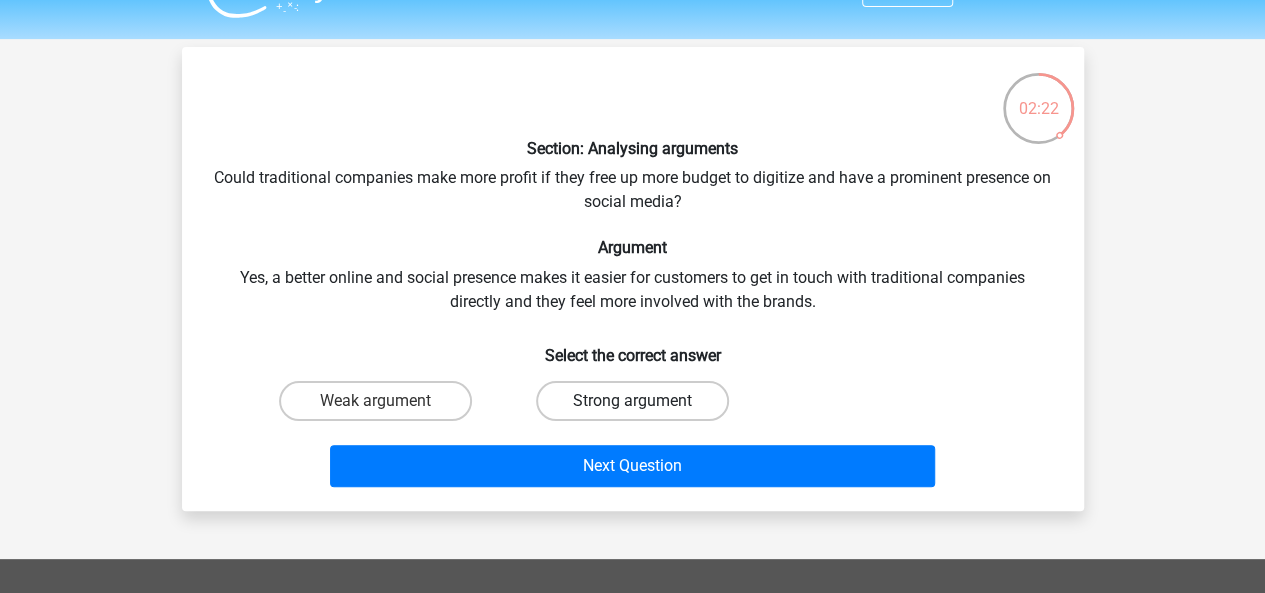 click on "Strong argument" at bounding box center [632, 401] 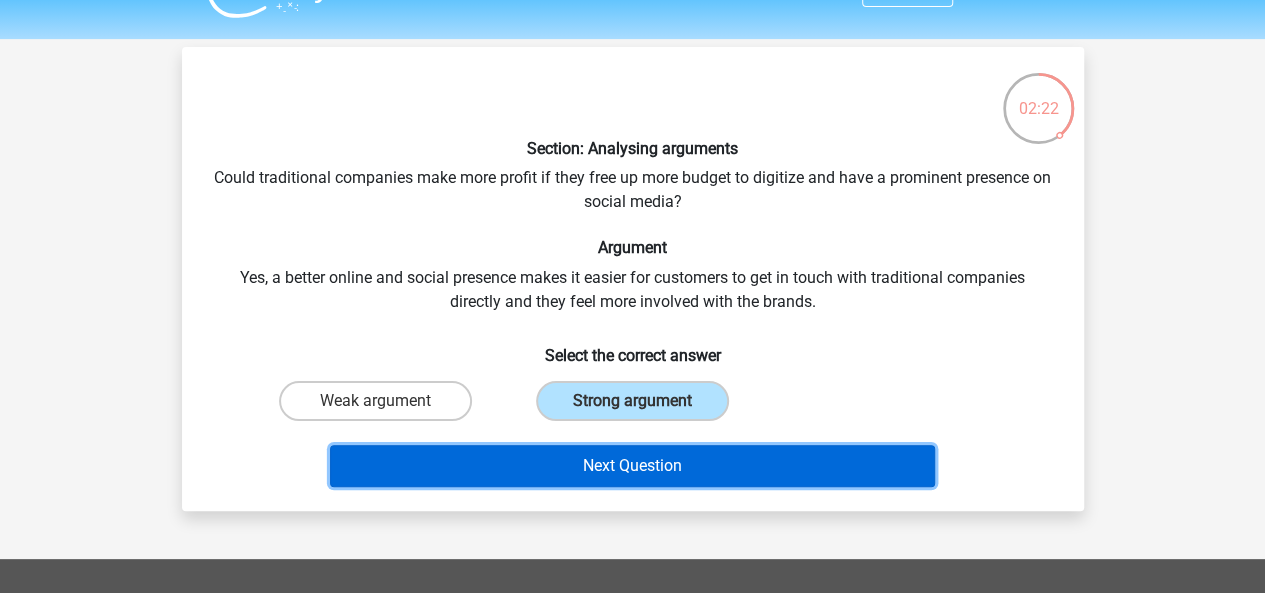 click on "Next Question" at bounding box center [632, 466] 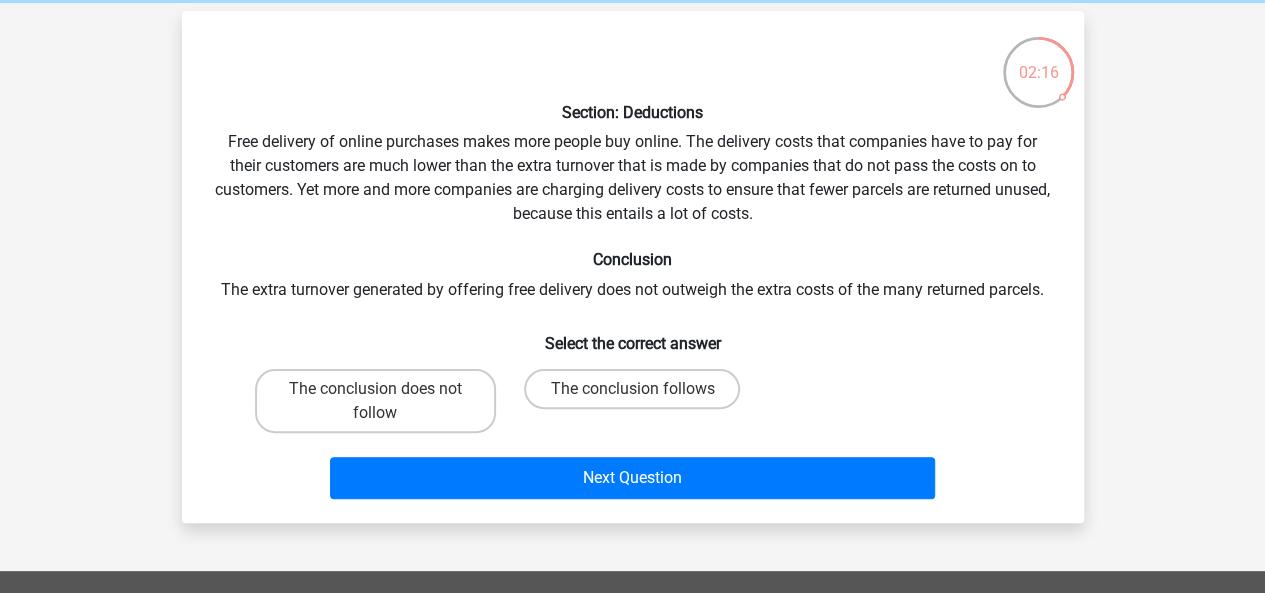 scroll, scrollTop: 62, scrollLeft: 0, axis: vertical 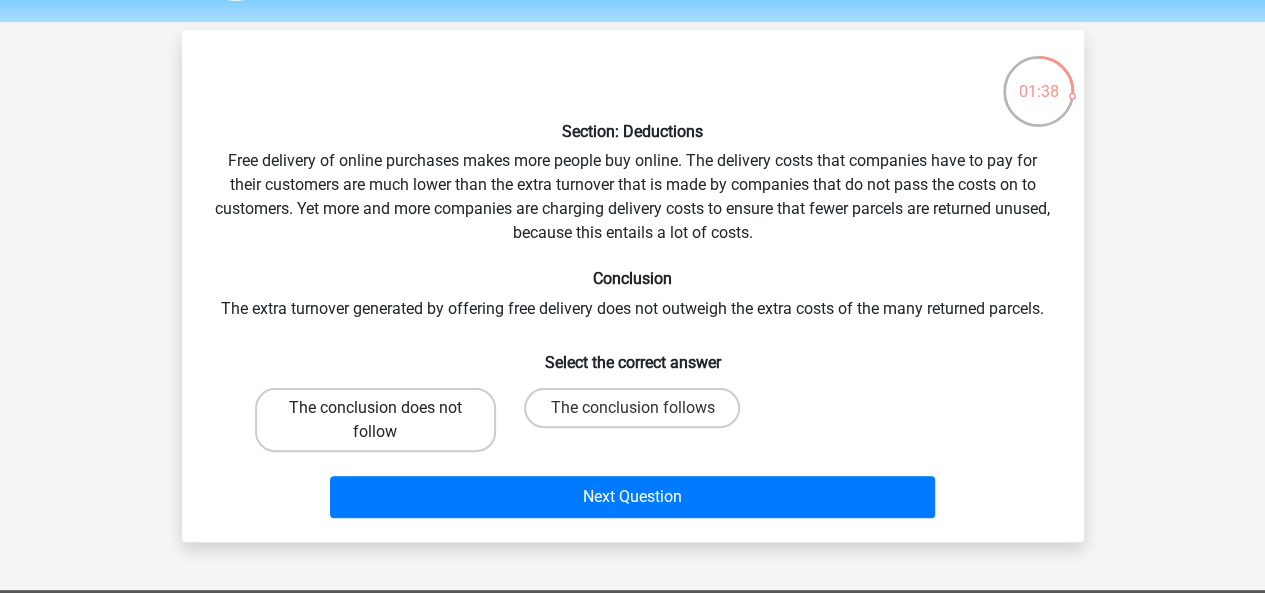 click on "The conclusion does not follow" at bounding box center (375, 420) 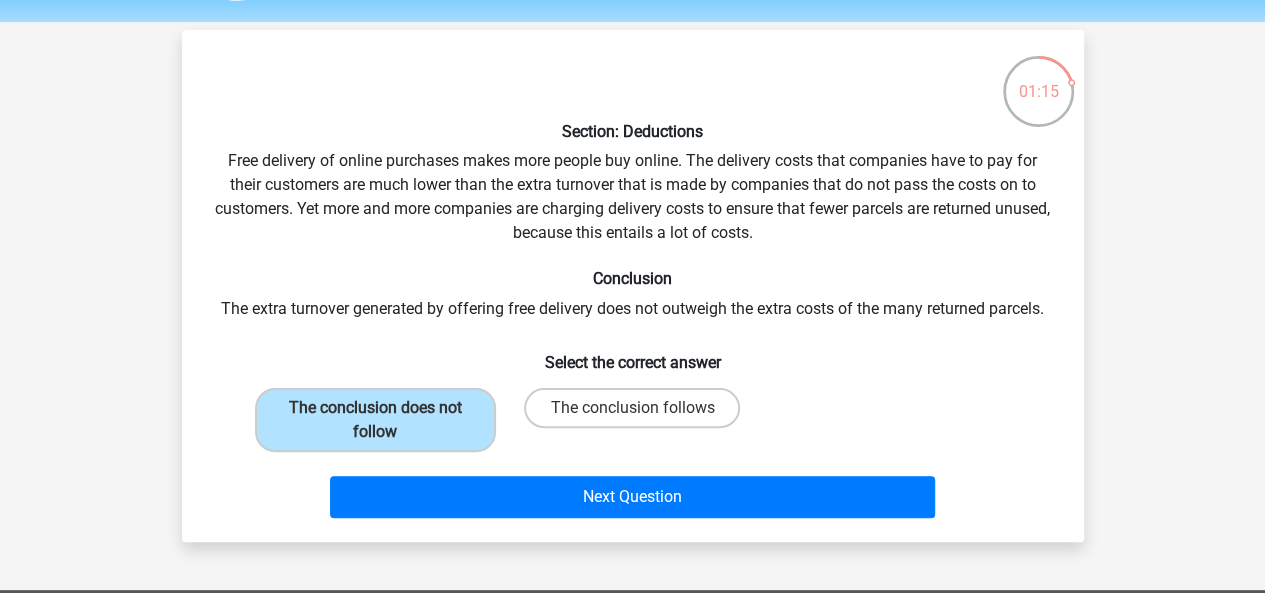 click on "Next Question" at bounding box center (633, 493) 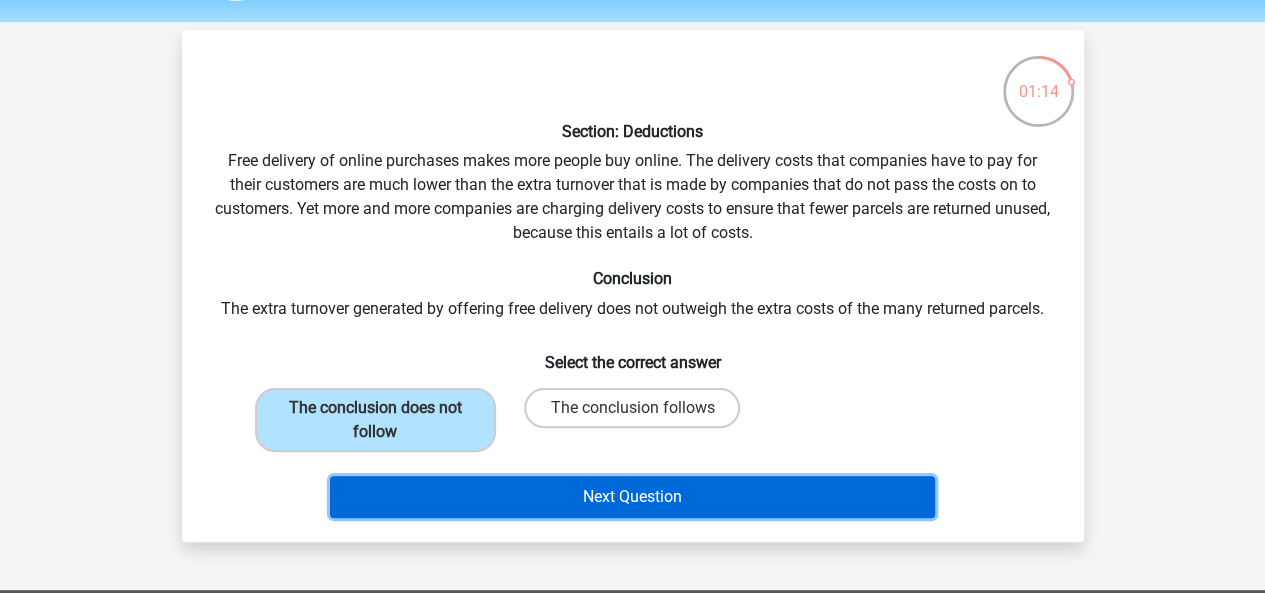 click on "Next Question" at bounding box center (632, 497) 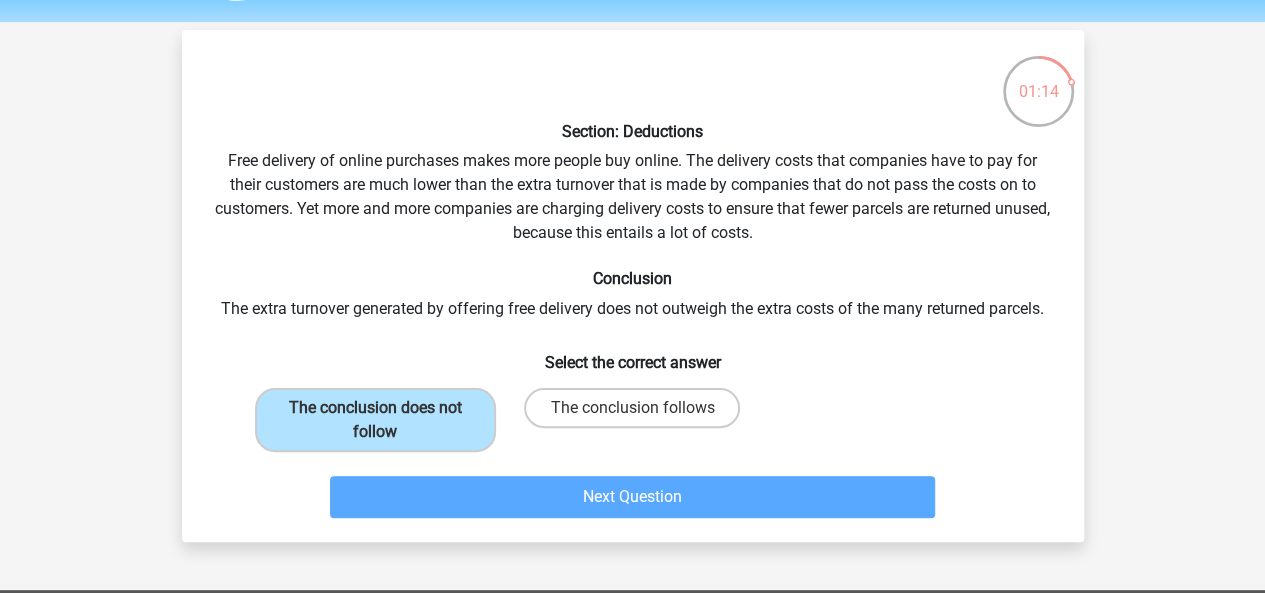 scroll, scrollTop: 92, scrollLeft: 0, axis: vertical 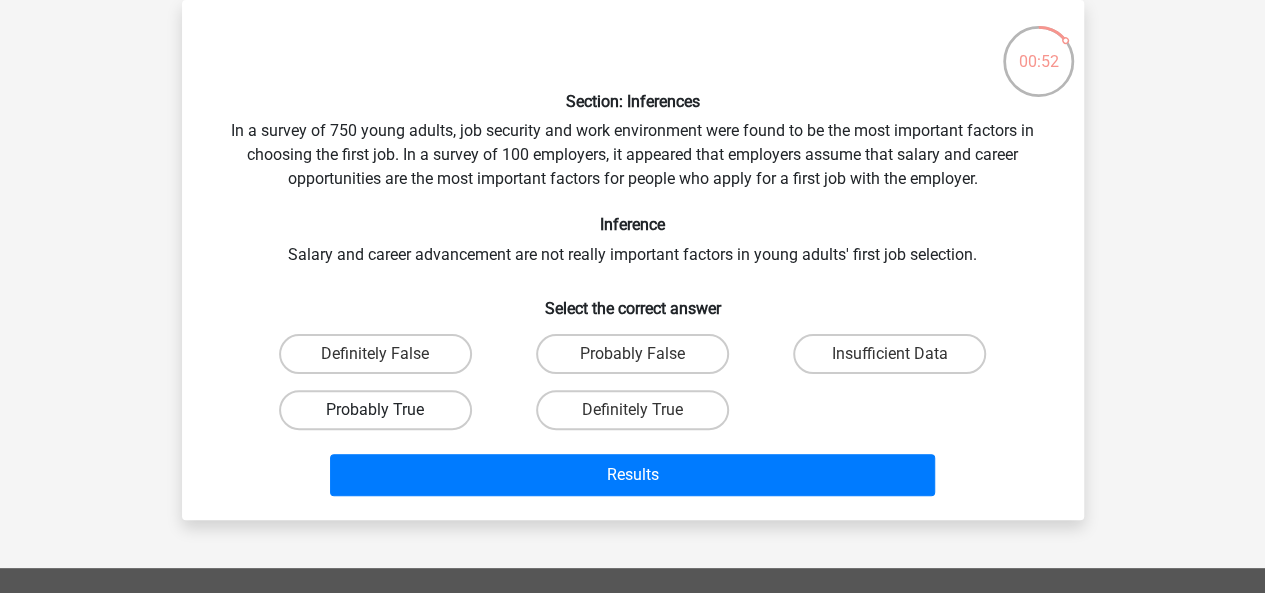 click on "Probably True" at bounding box center [375, 410] 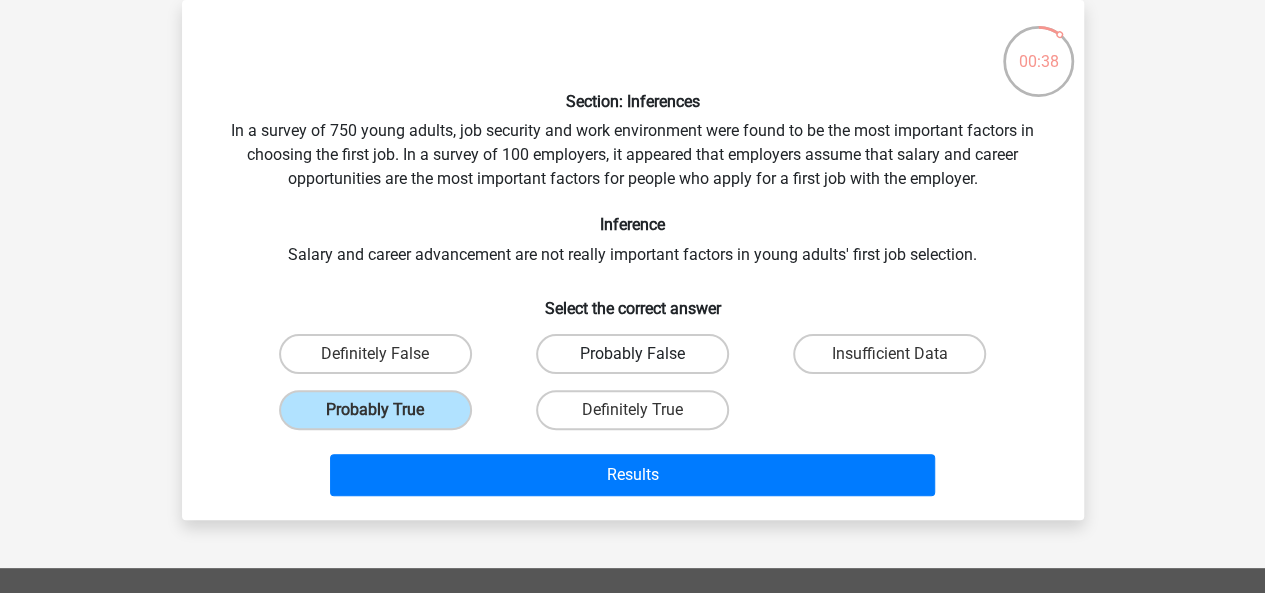 click on "Probably False" at bounding box center [632, 354] 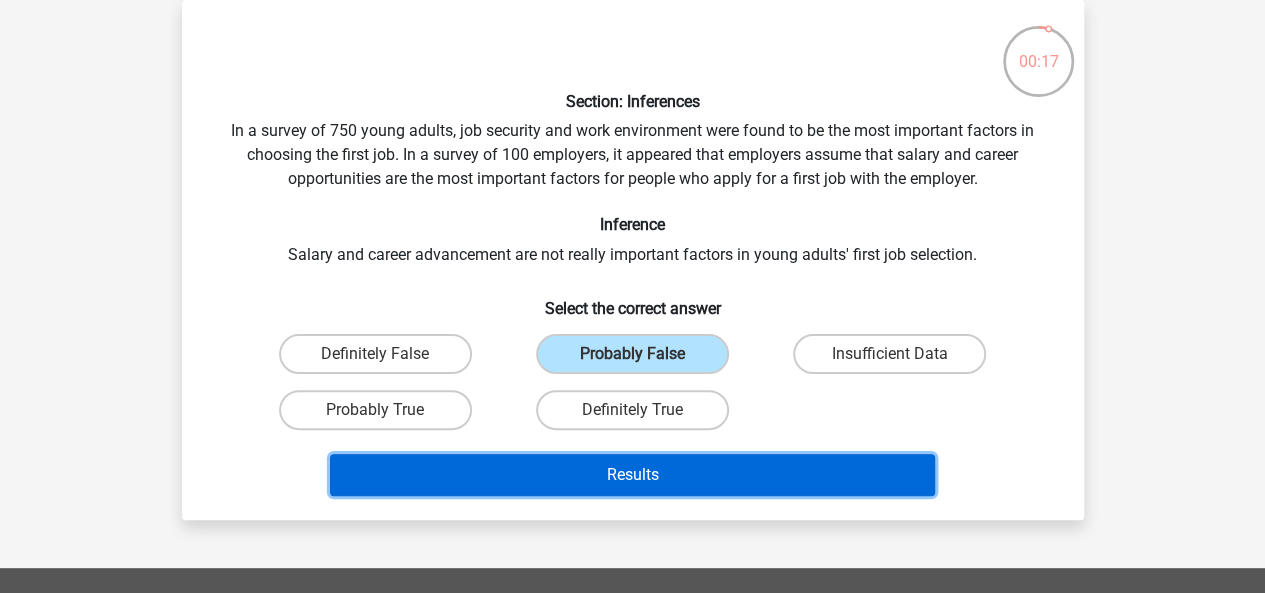 click on "Results" at bounding box center (632, 475) 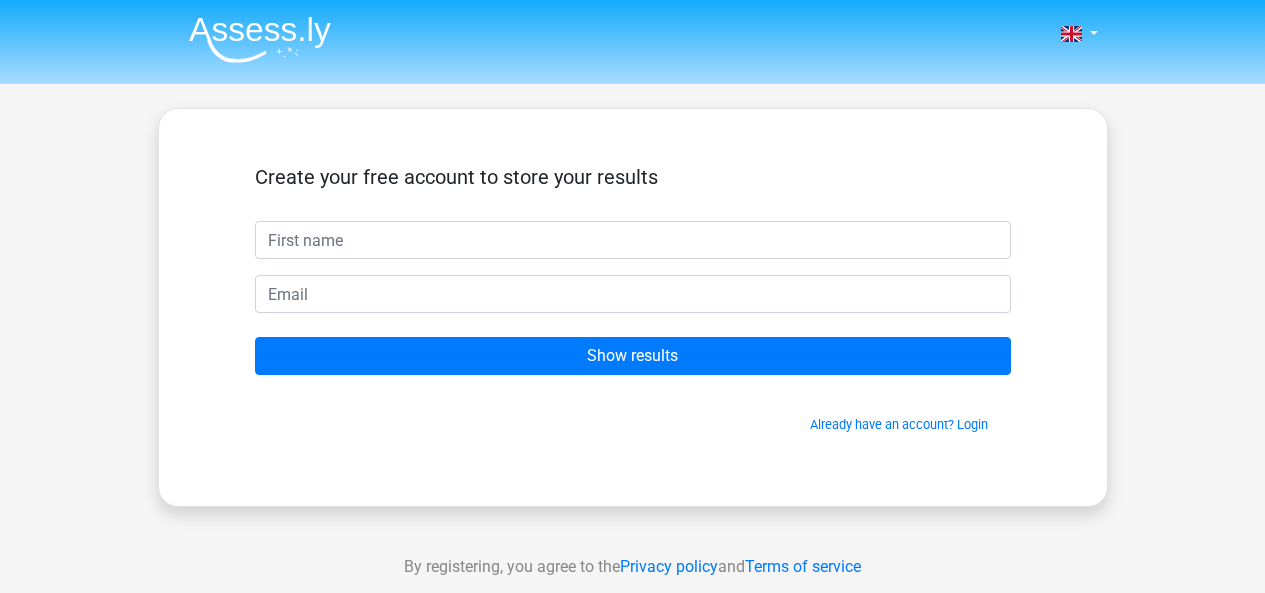 scroll, scrollTop: 0, scrollLeft: 0, axis: both 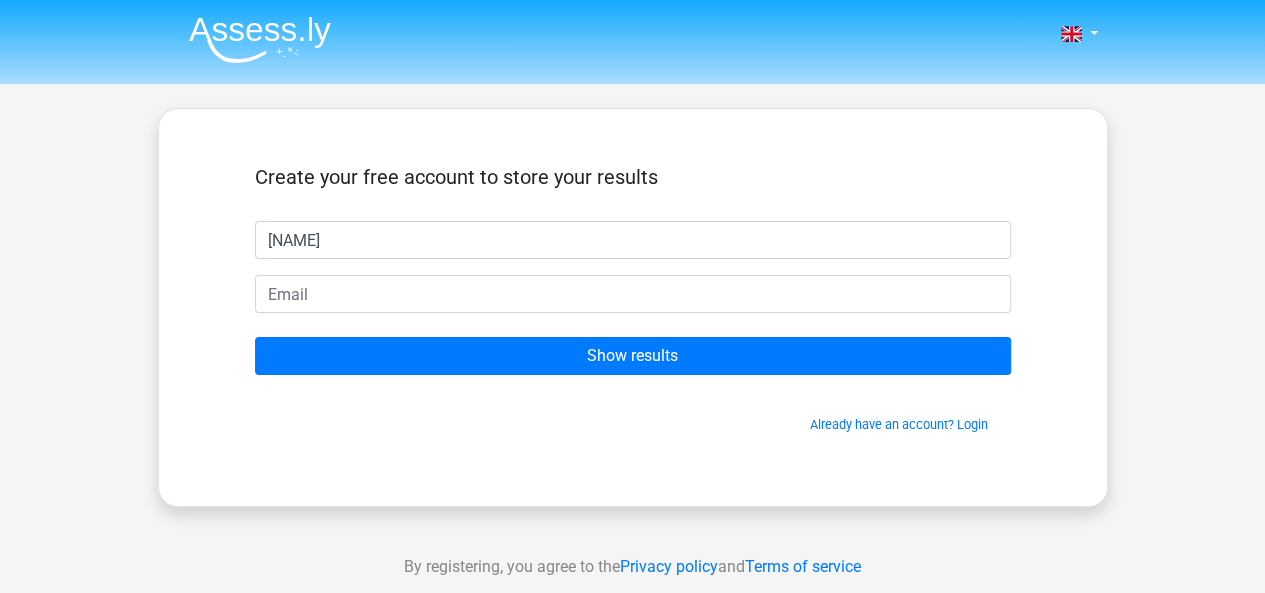 type on "Raf" 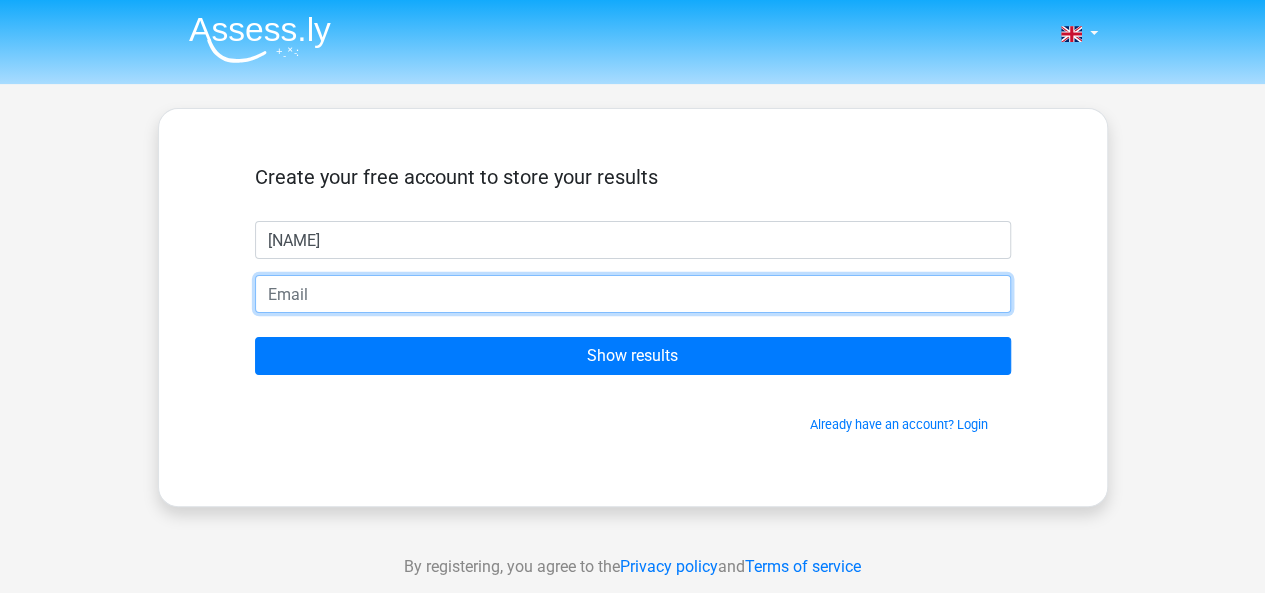 click at bounding box center (633, 294) 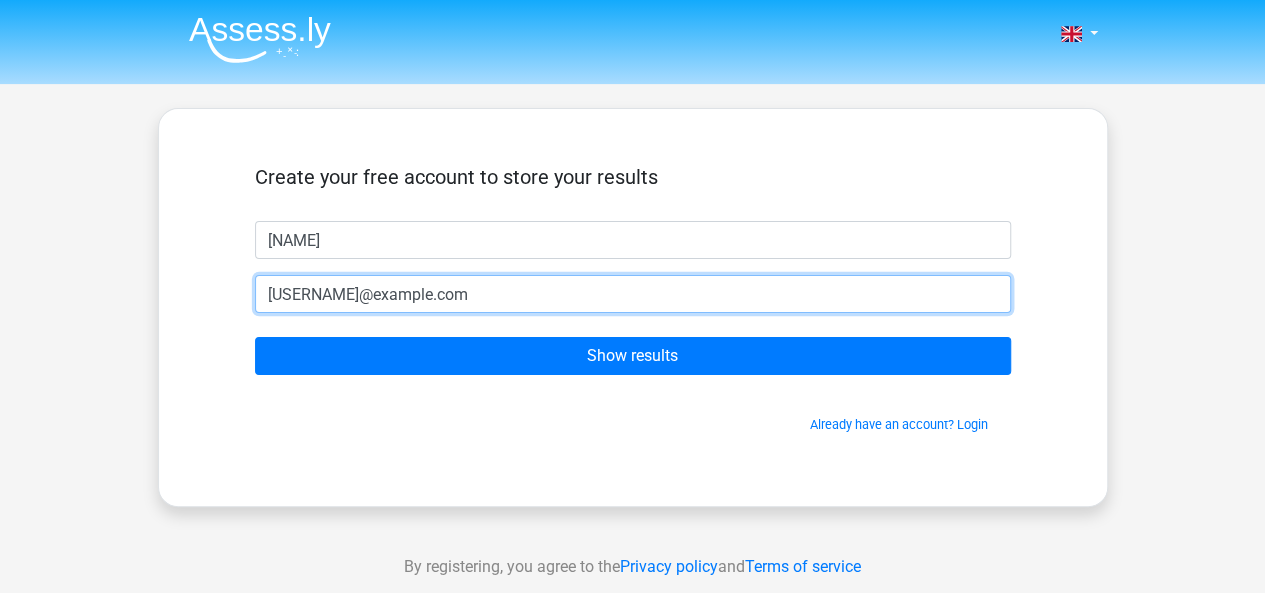 type on "ralphlatief@gmail.com" 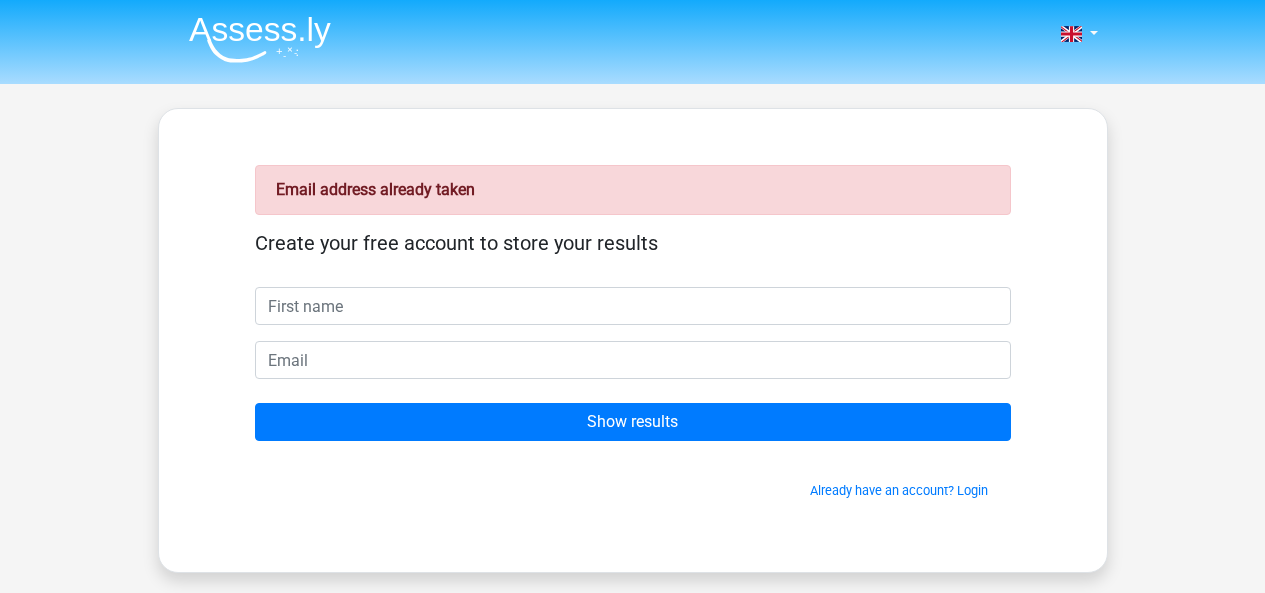 scroll, scrollTop: 0, scrollLeft: 0, axis: both 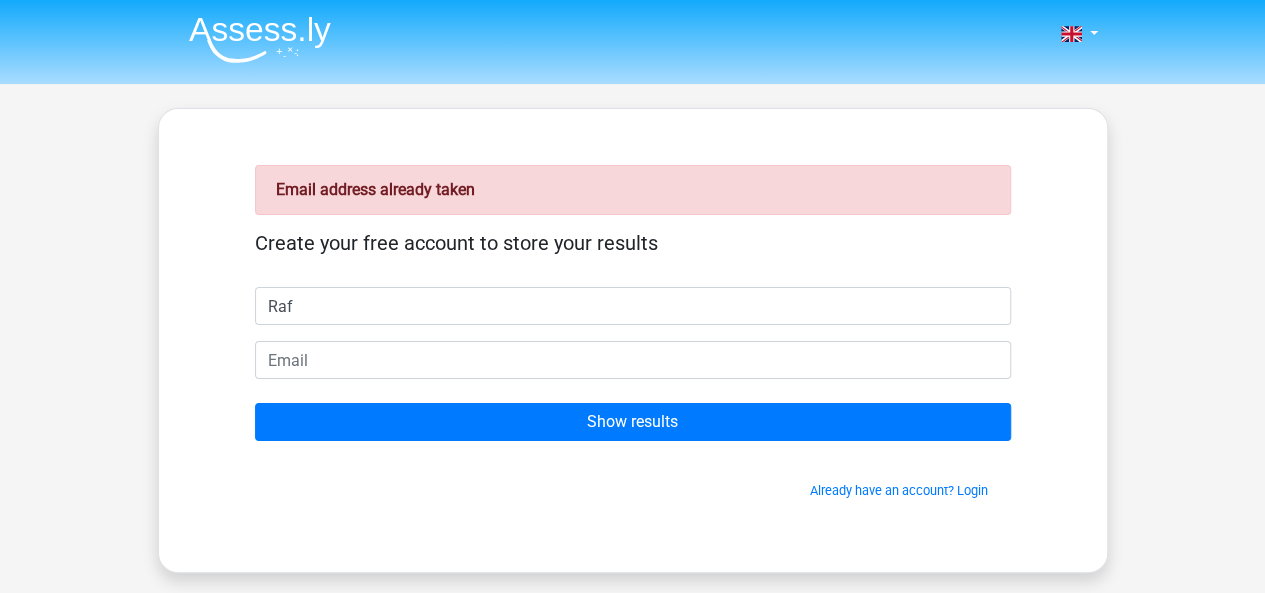 type on "Raf" 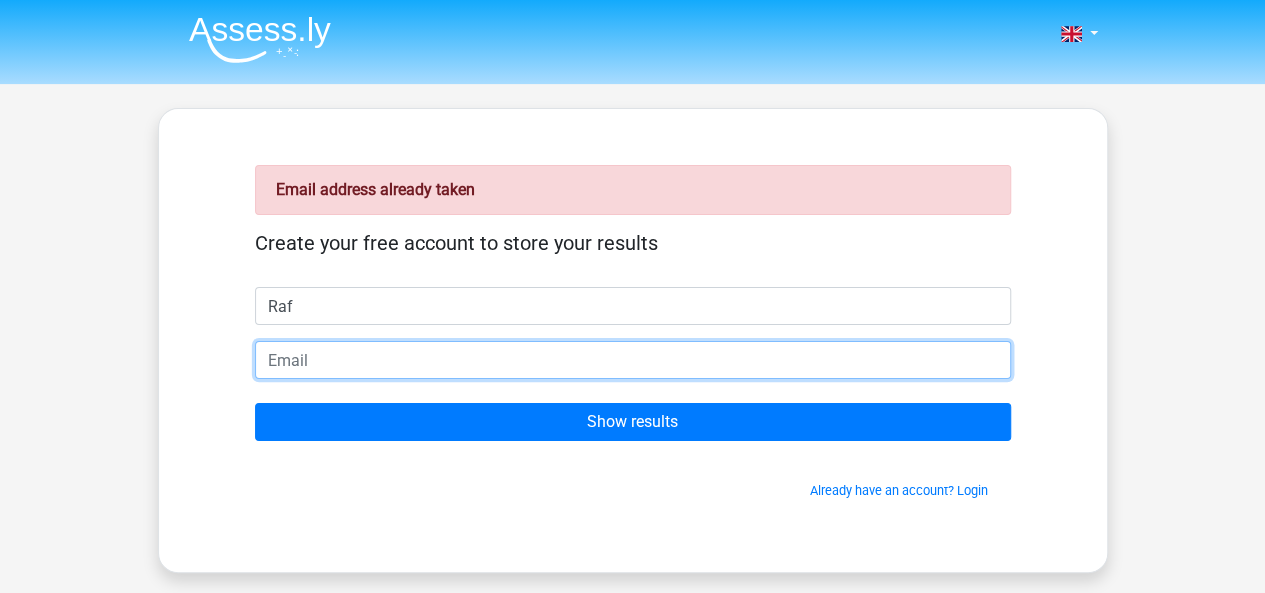 click at bounding box center (633, 360) 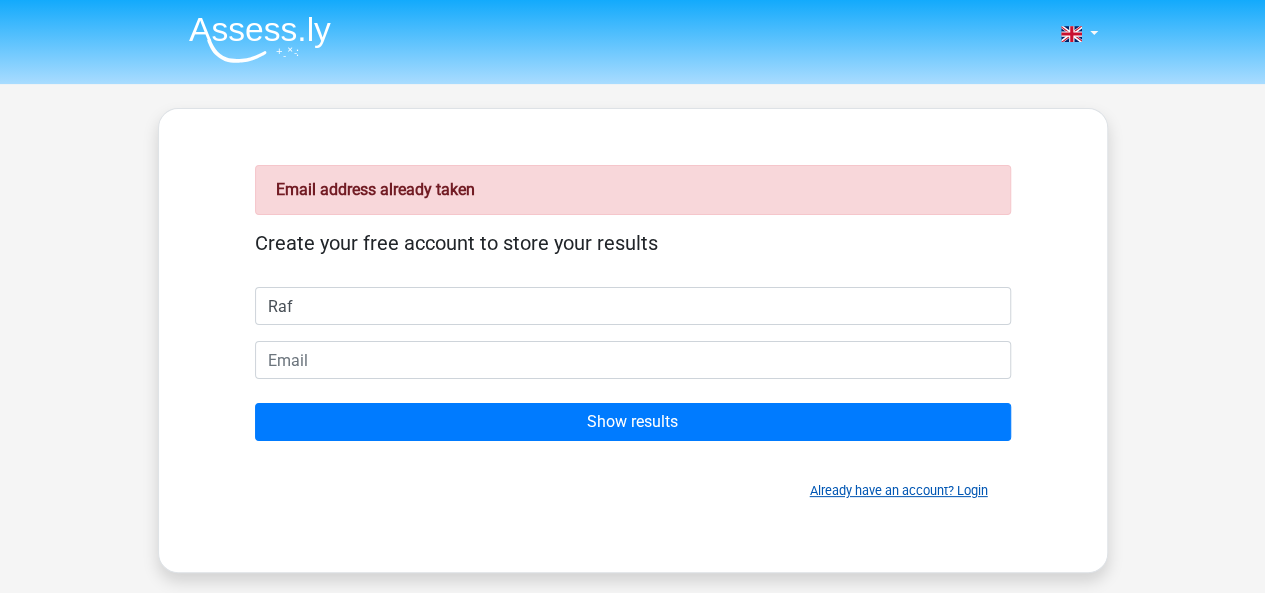 click on "Already have an account? Login" at bounding box center (899, 490) 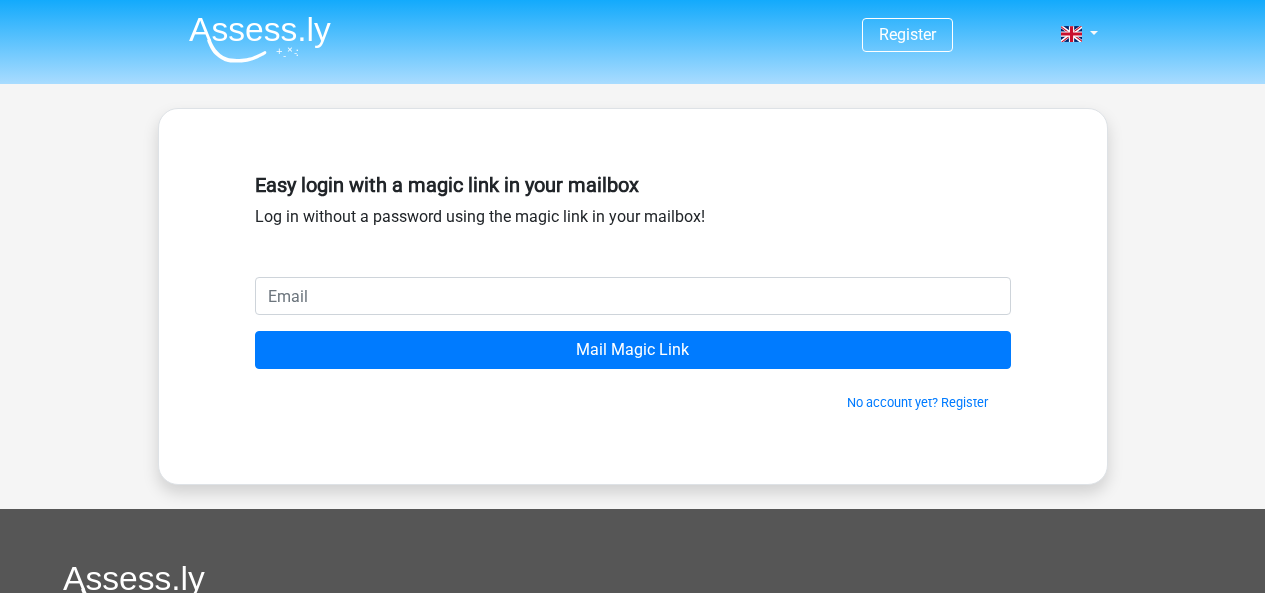 scroll, scrollTop: 0, scrollLeft: 0, axis: both 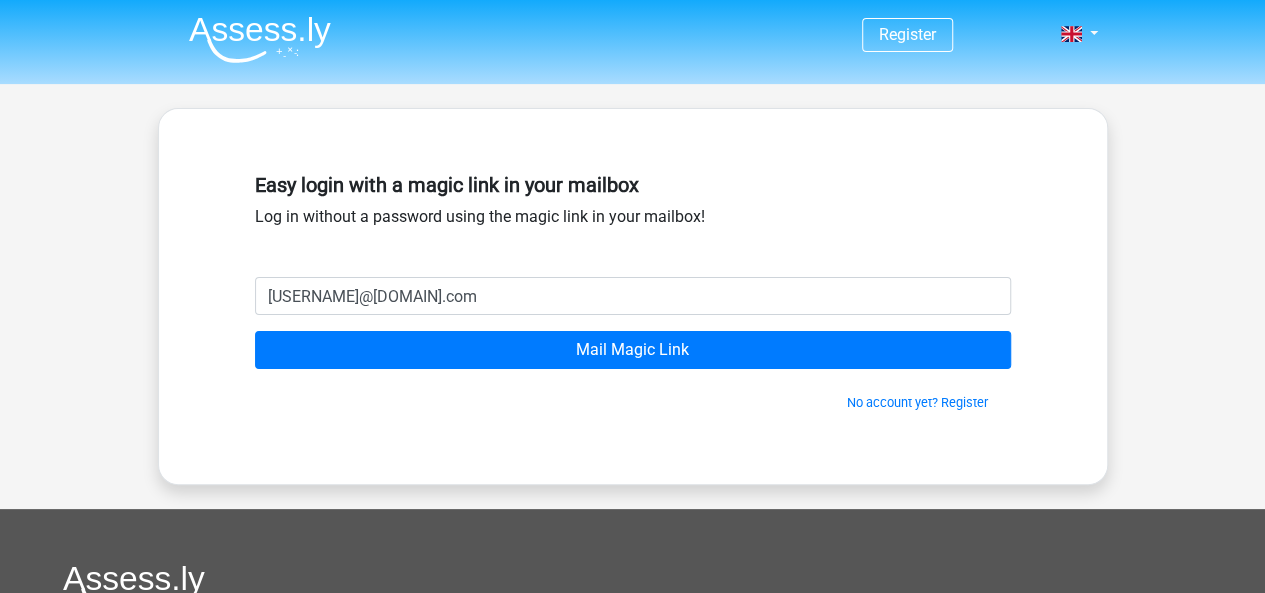 type on "[USERNAME]@[DOMAIN].com" 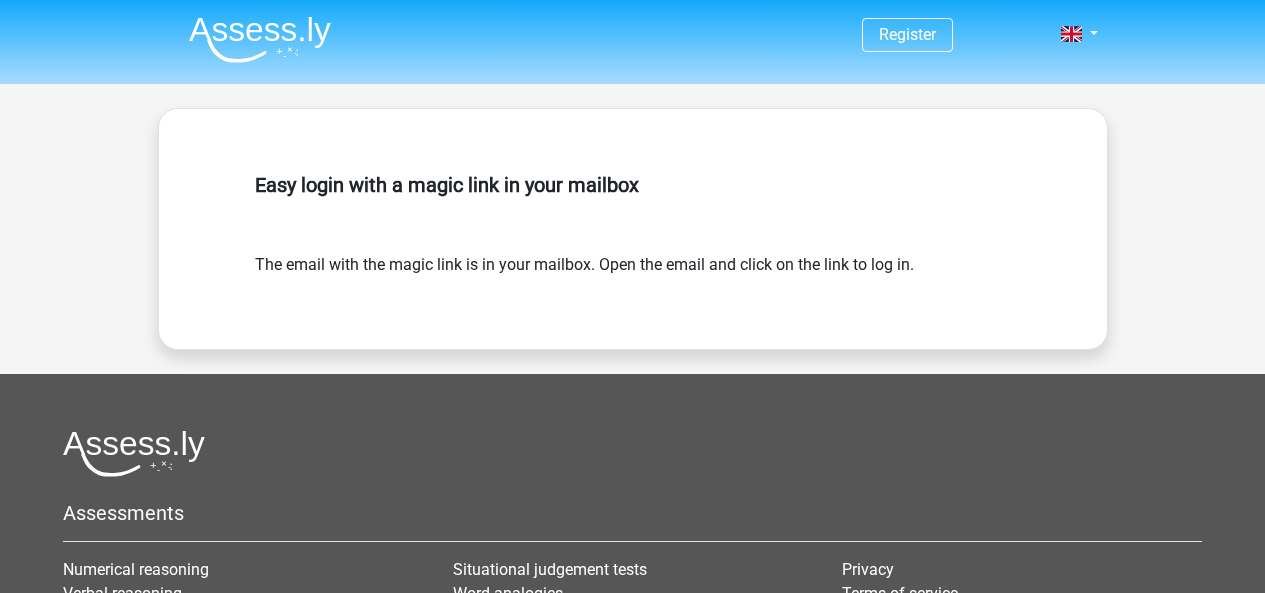 scroll, scrollTop: 0, scrollLeft: 0, axis: both 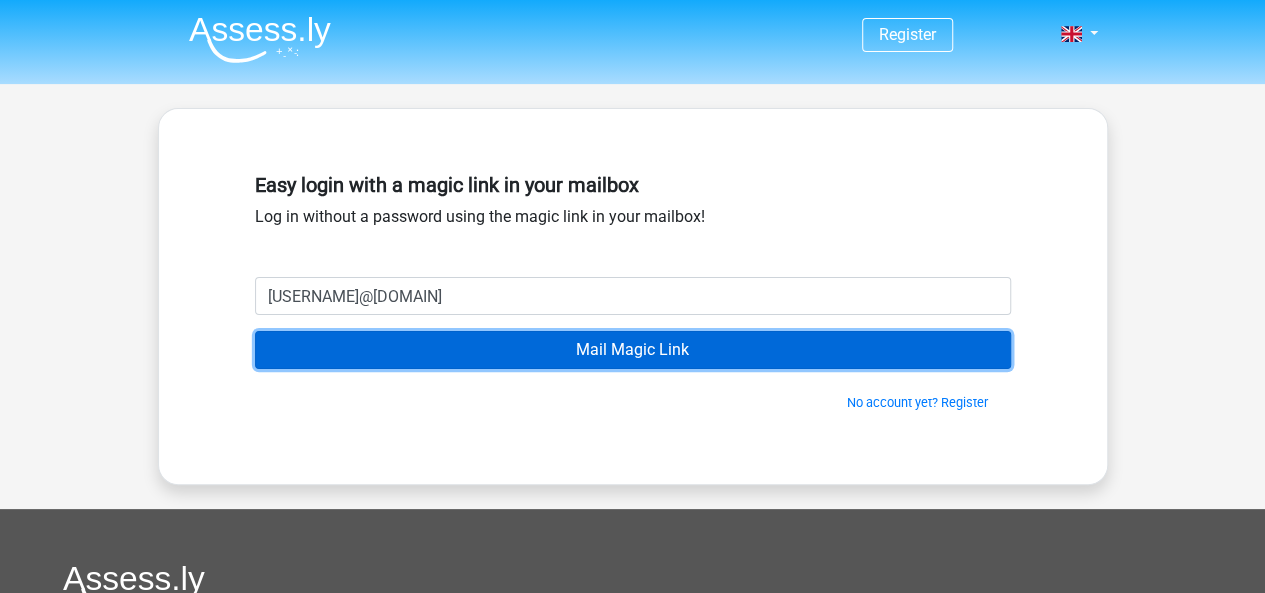 click on "Mail Magic Link" at bounding box center (633, 350) 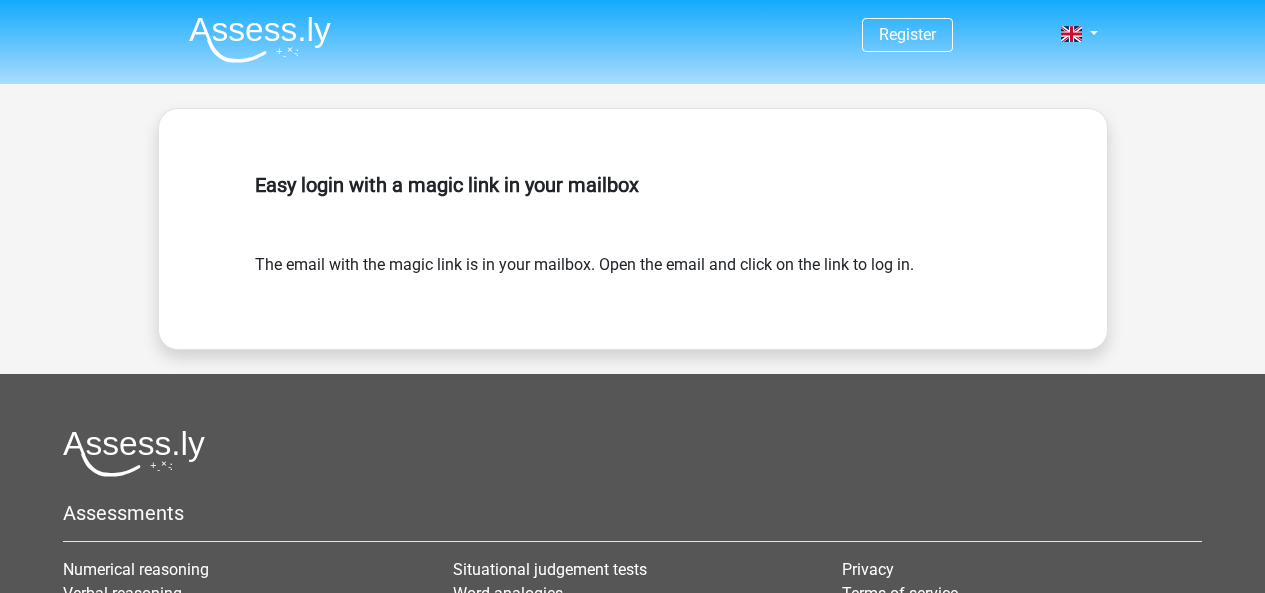 scroll, scrollTop: 0, scrollLeft: 0, axis: both 